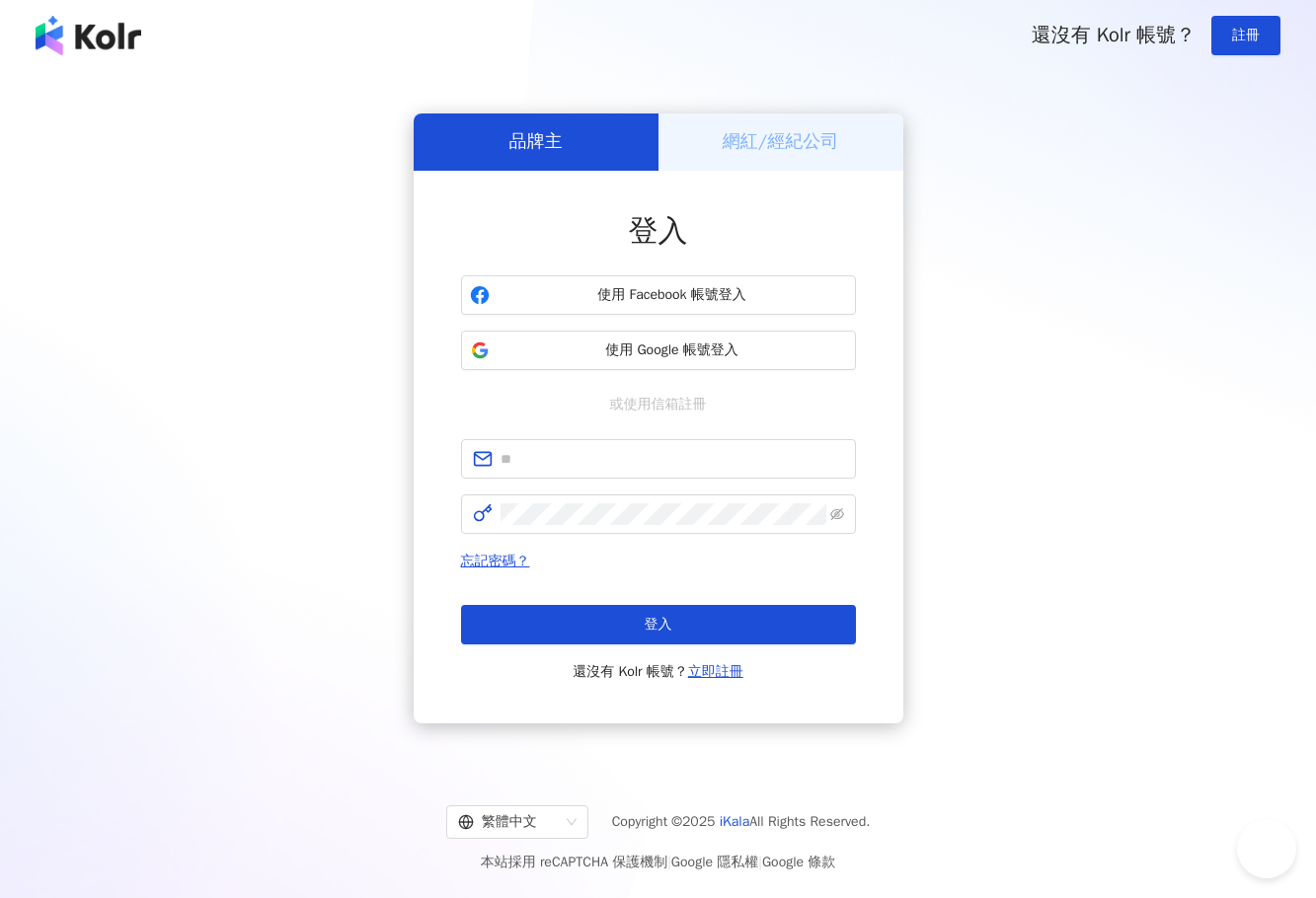 scroll, scrollTop: 0, scrollLeft: 0, axis: both 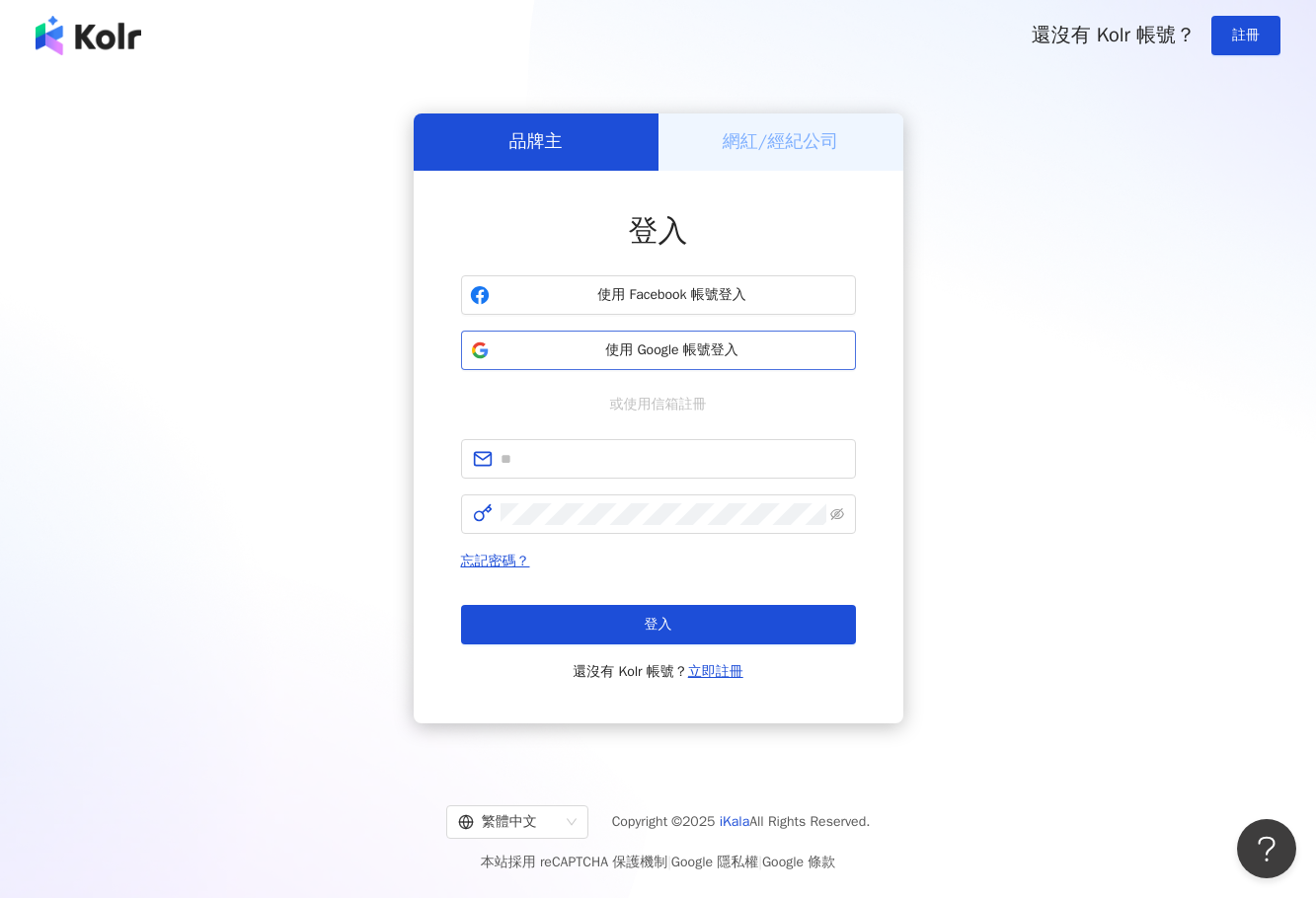 click on "使用 Google 帳號登入" at bounding box center (672, 350) 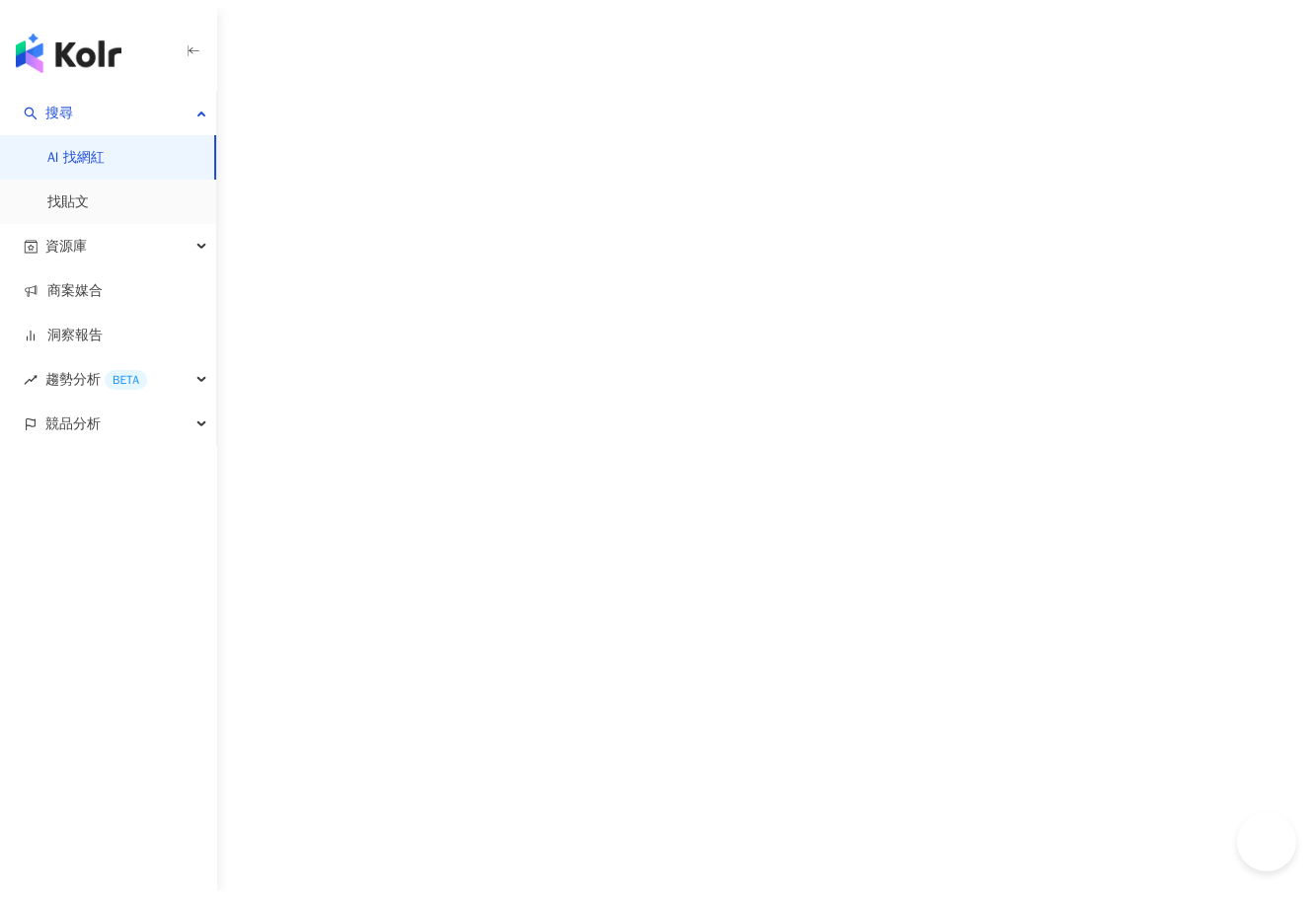 scroll, scrollTop: 0, scrollLeft: 0, axis: both 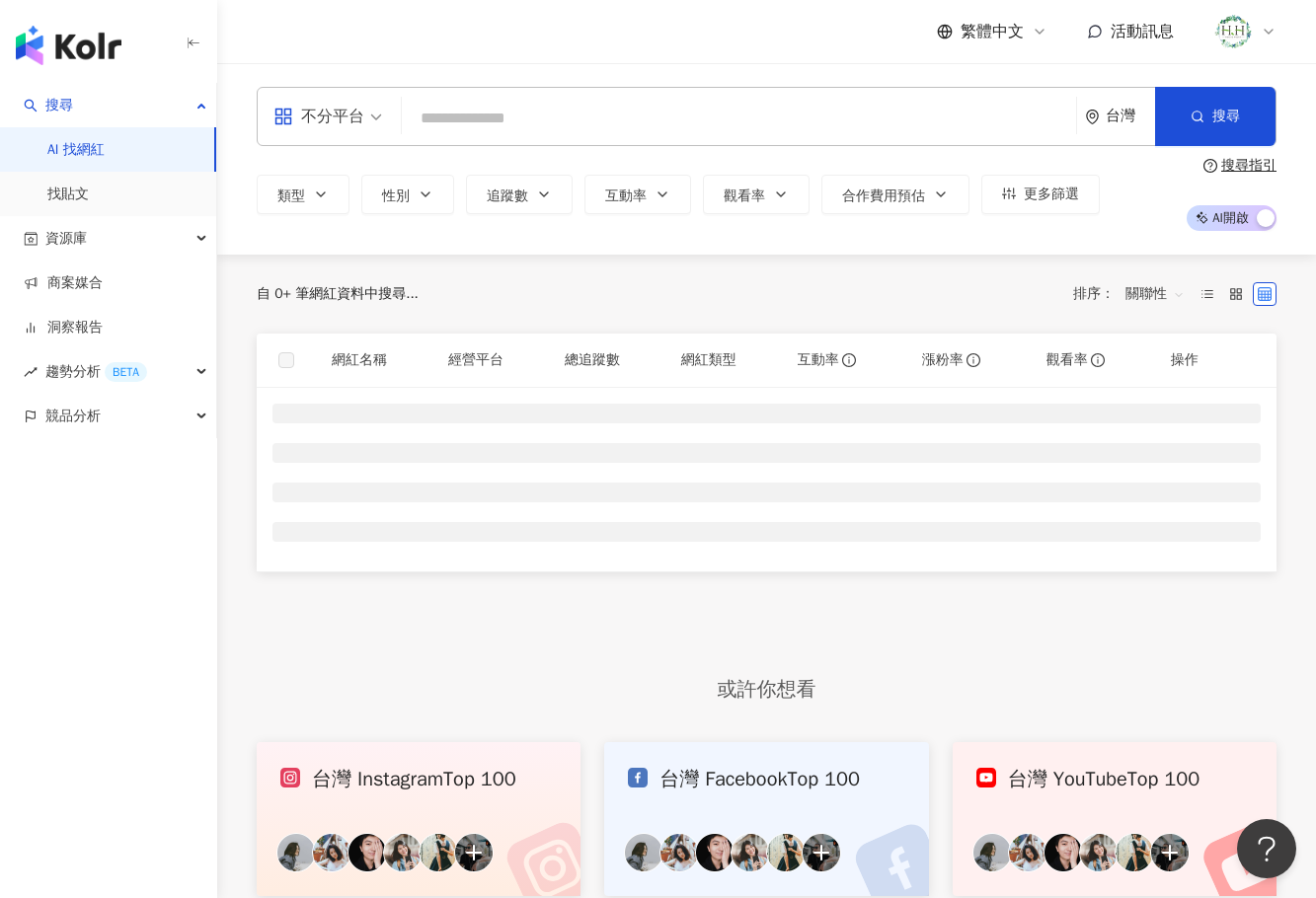 click at bounding box center (738, 118) 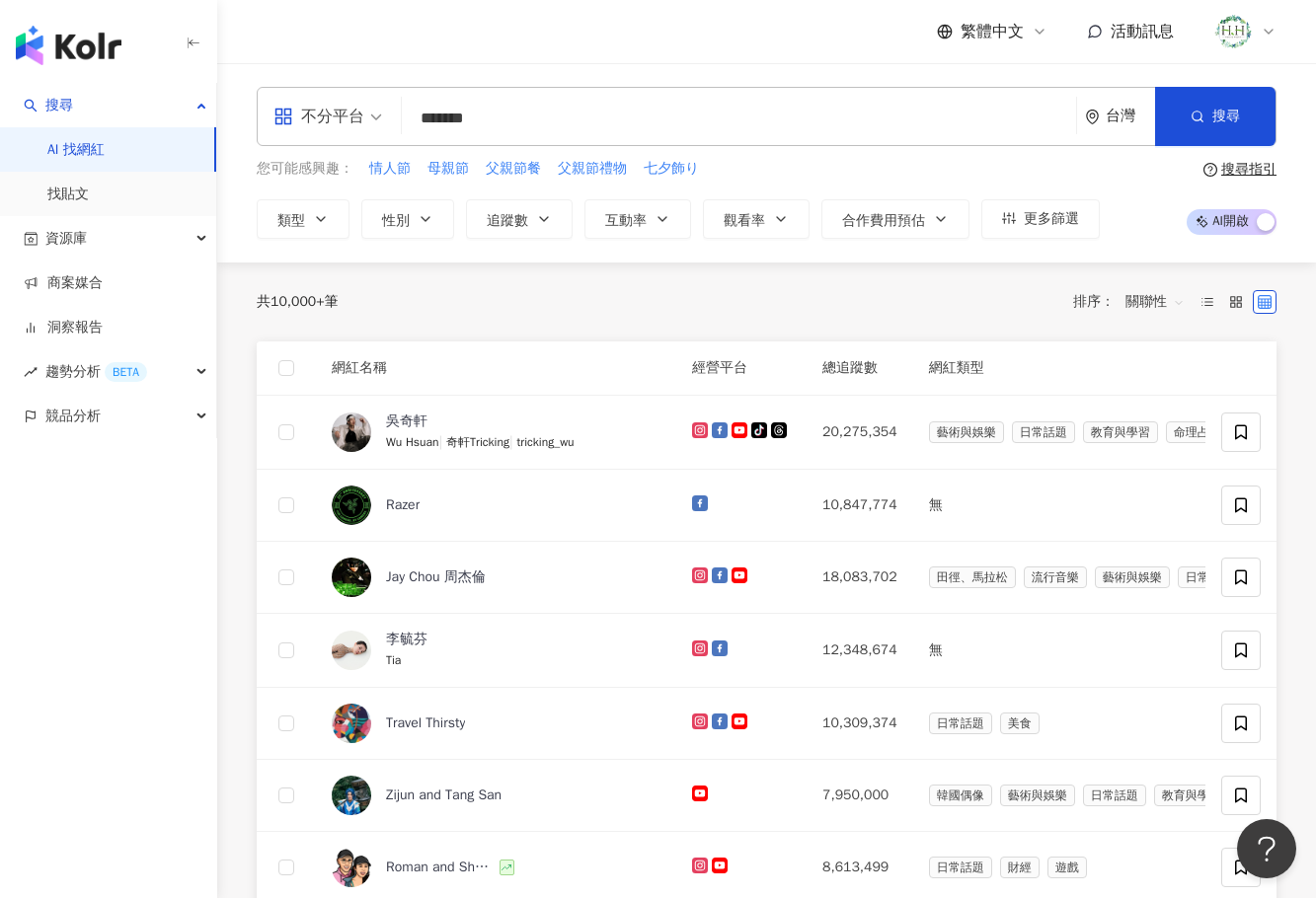 click on "*******" at bounding box center [738, 118] 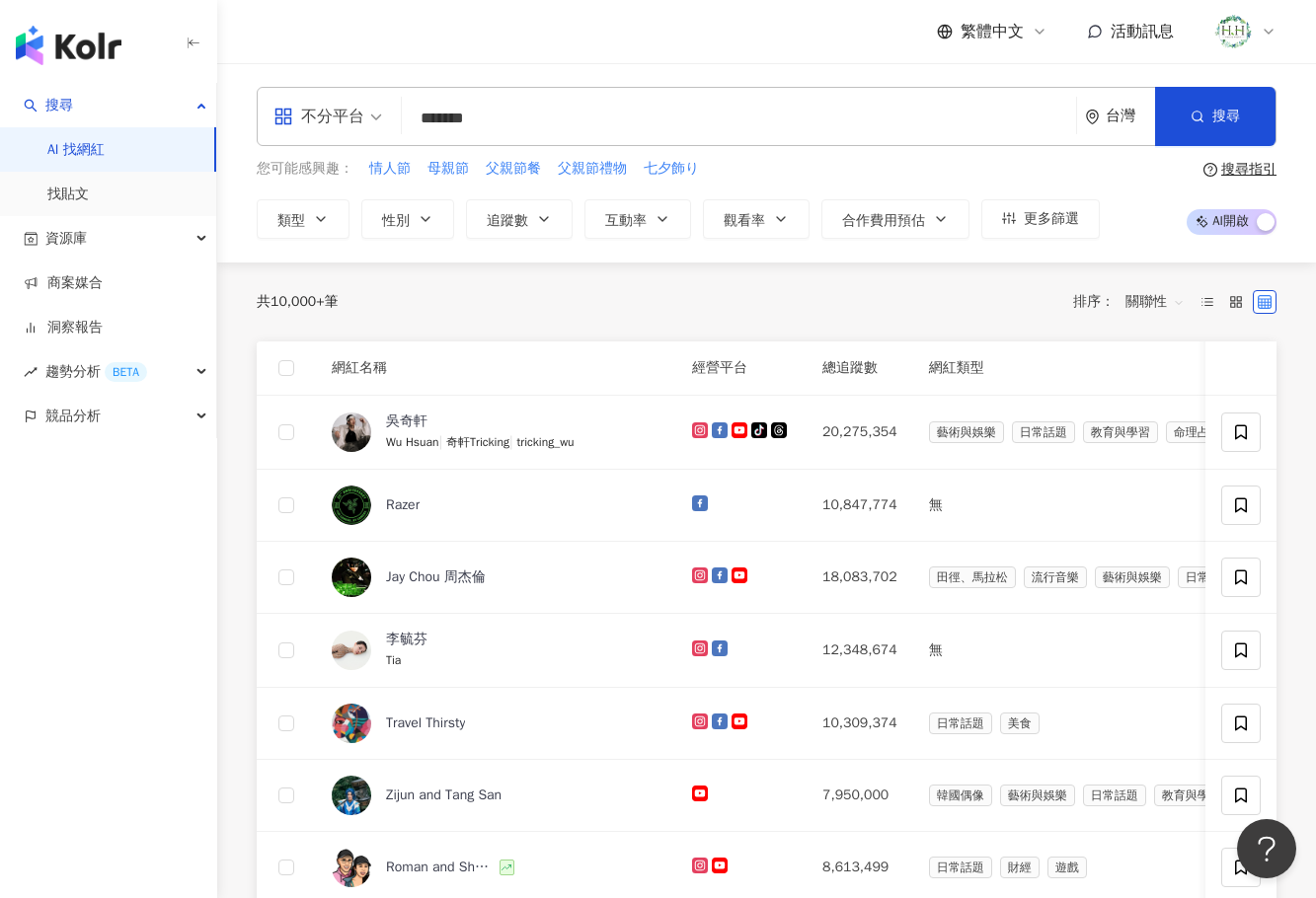 click on "*******" at bounding box center [738, 118] 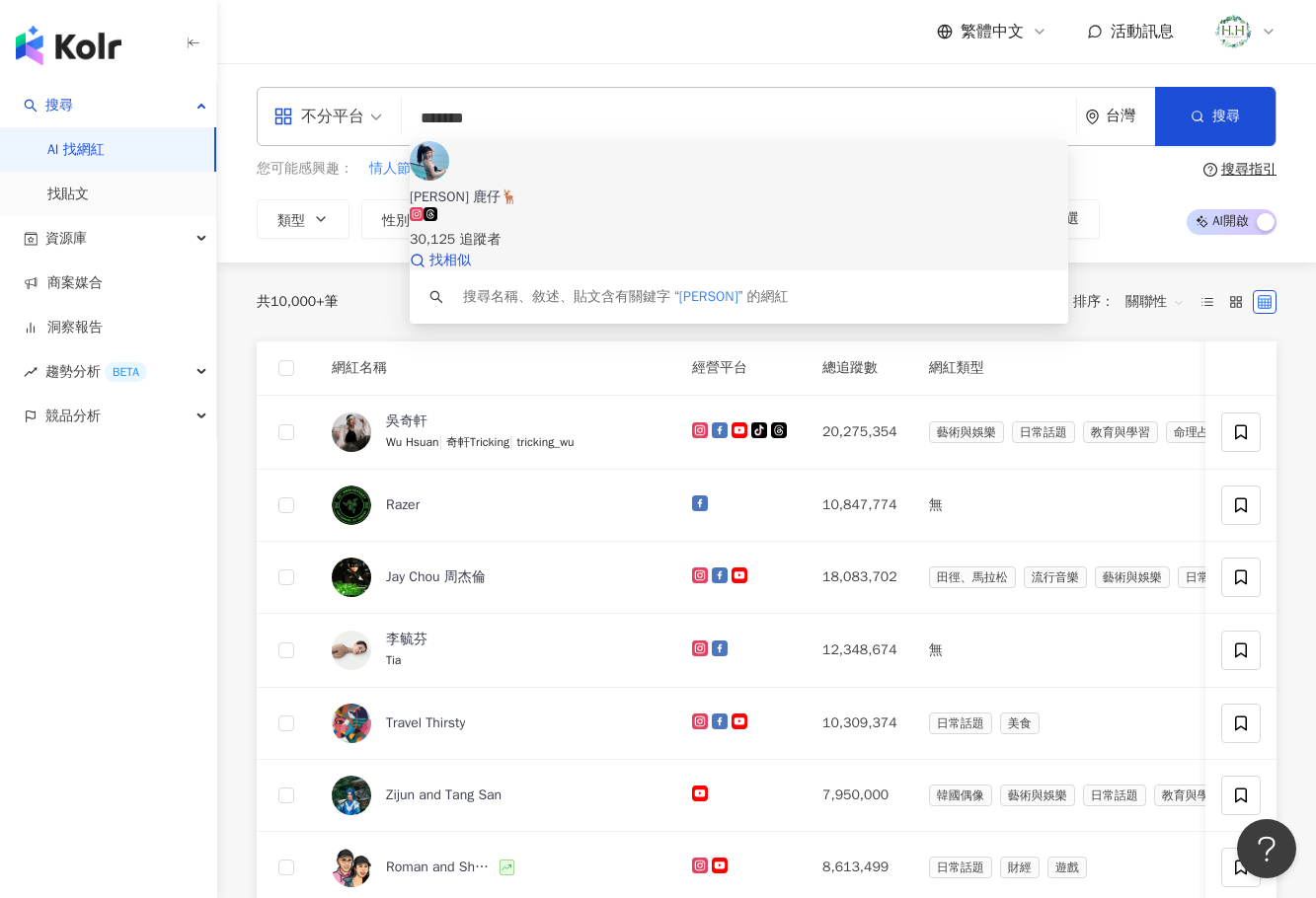 click on "[PERSON] 鹿仔🦌" at bounding box center [738, 197] 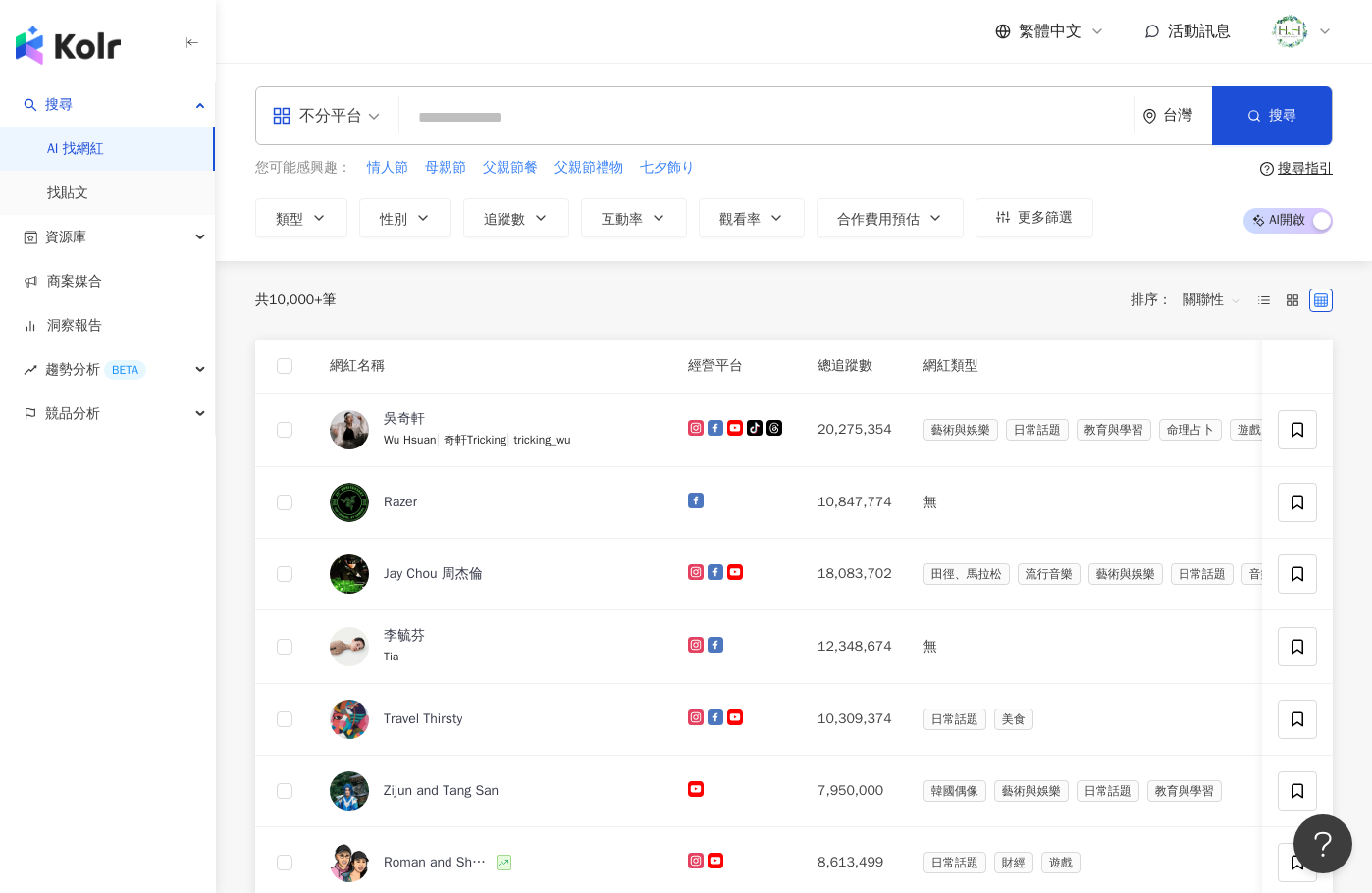 paste on "**********" 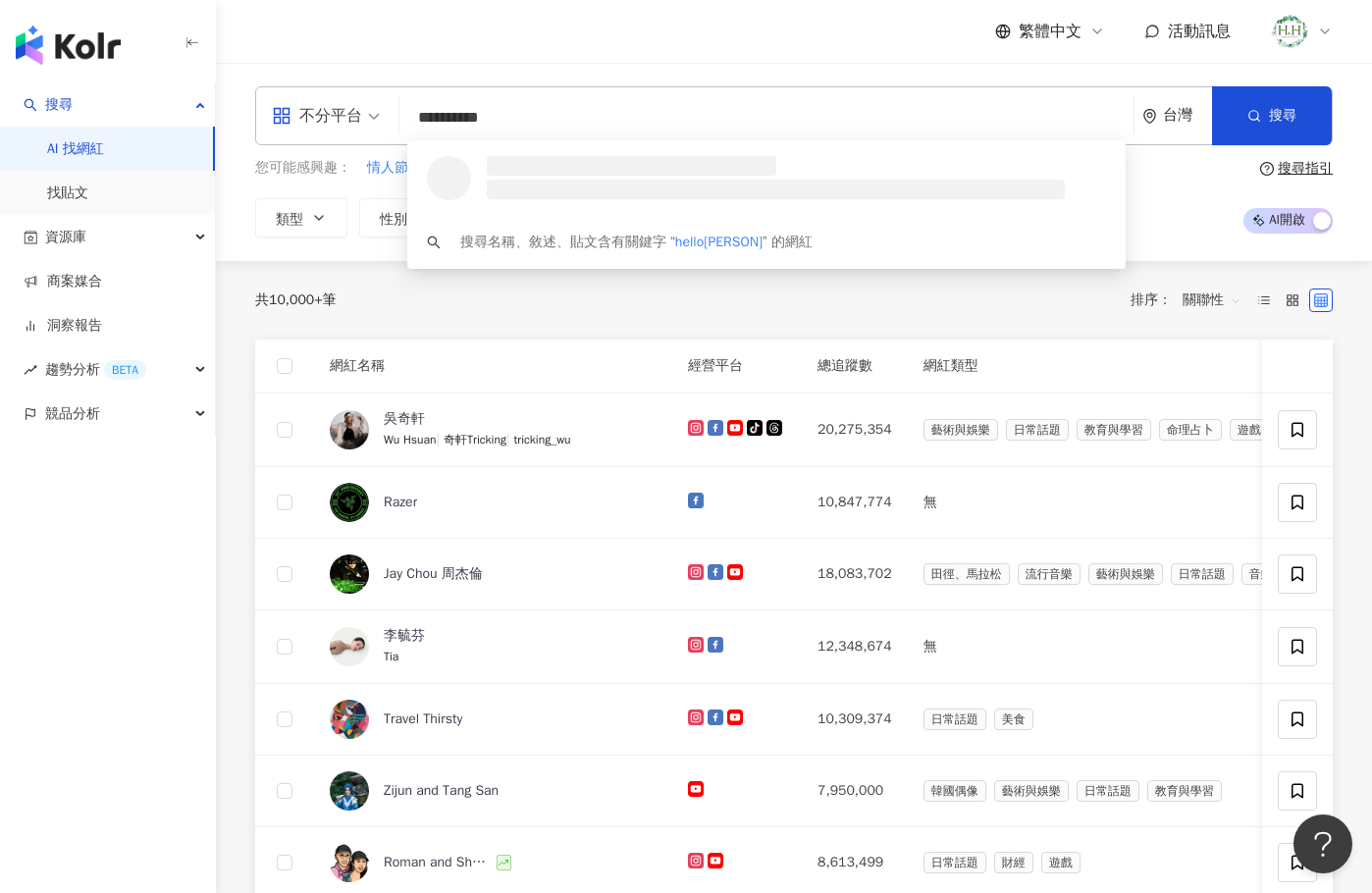 click at bounding box center (775, 189) 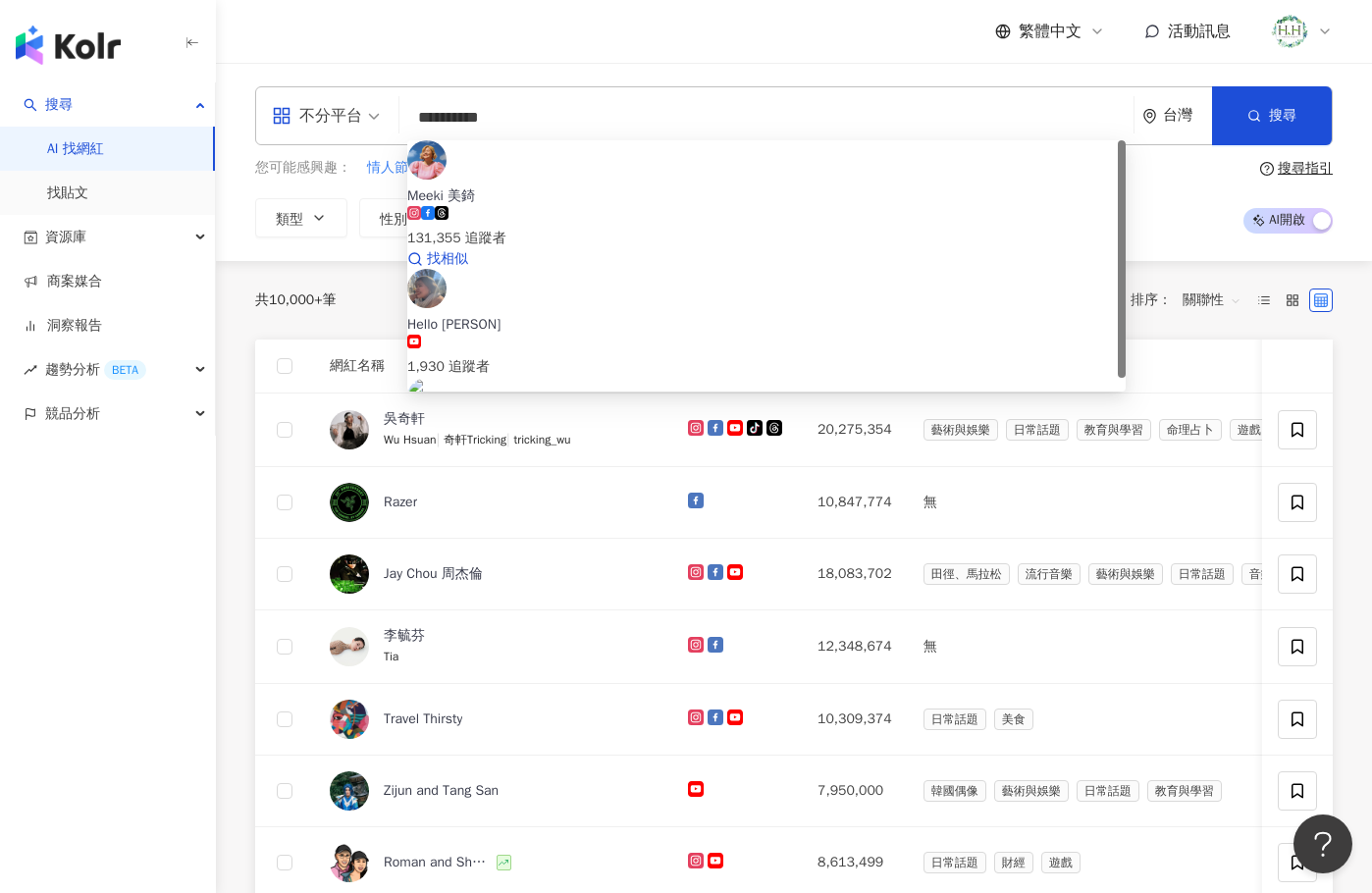 click 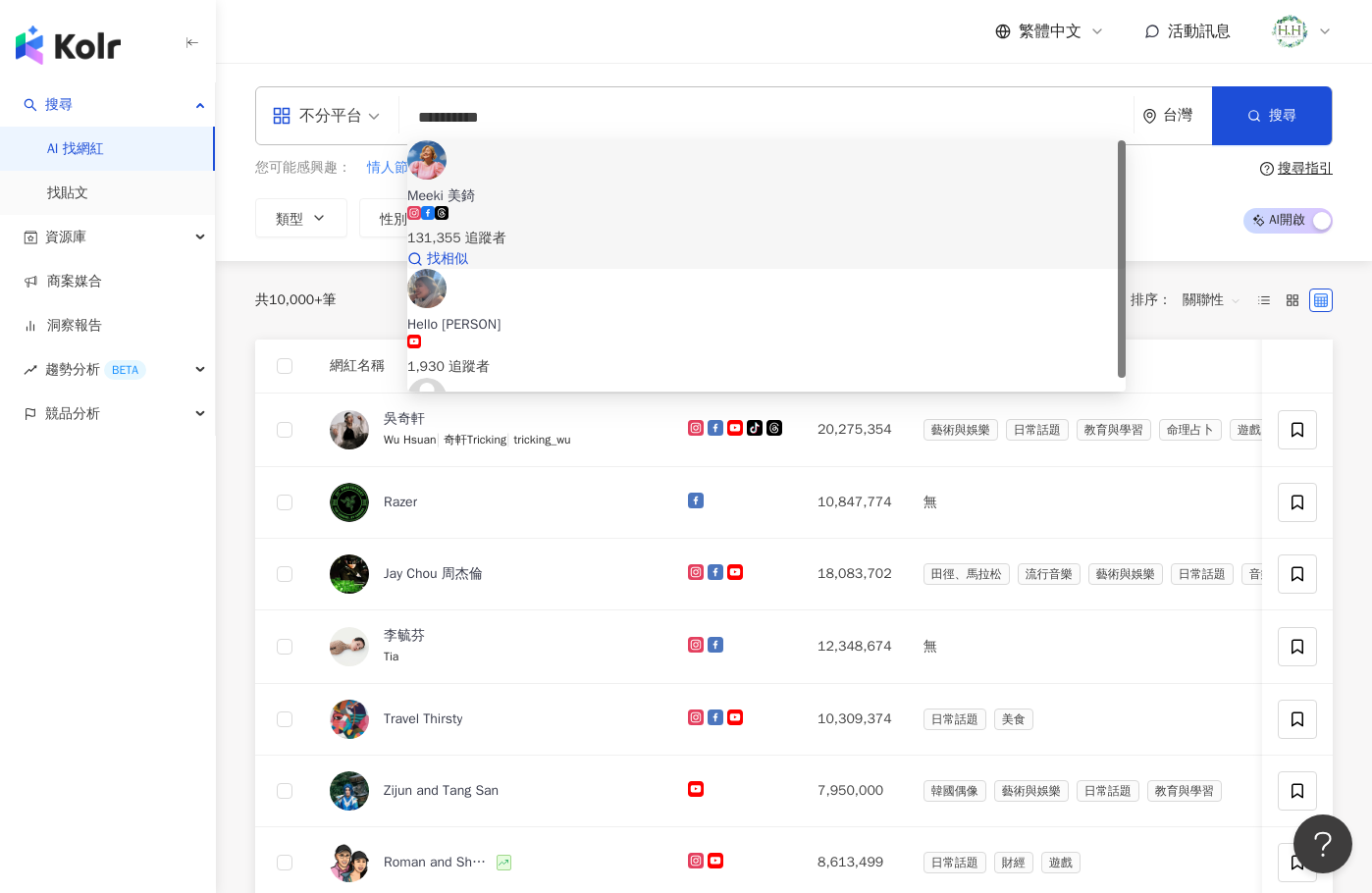 type 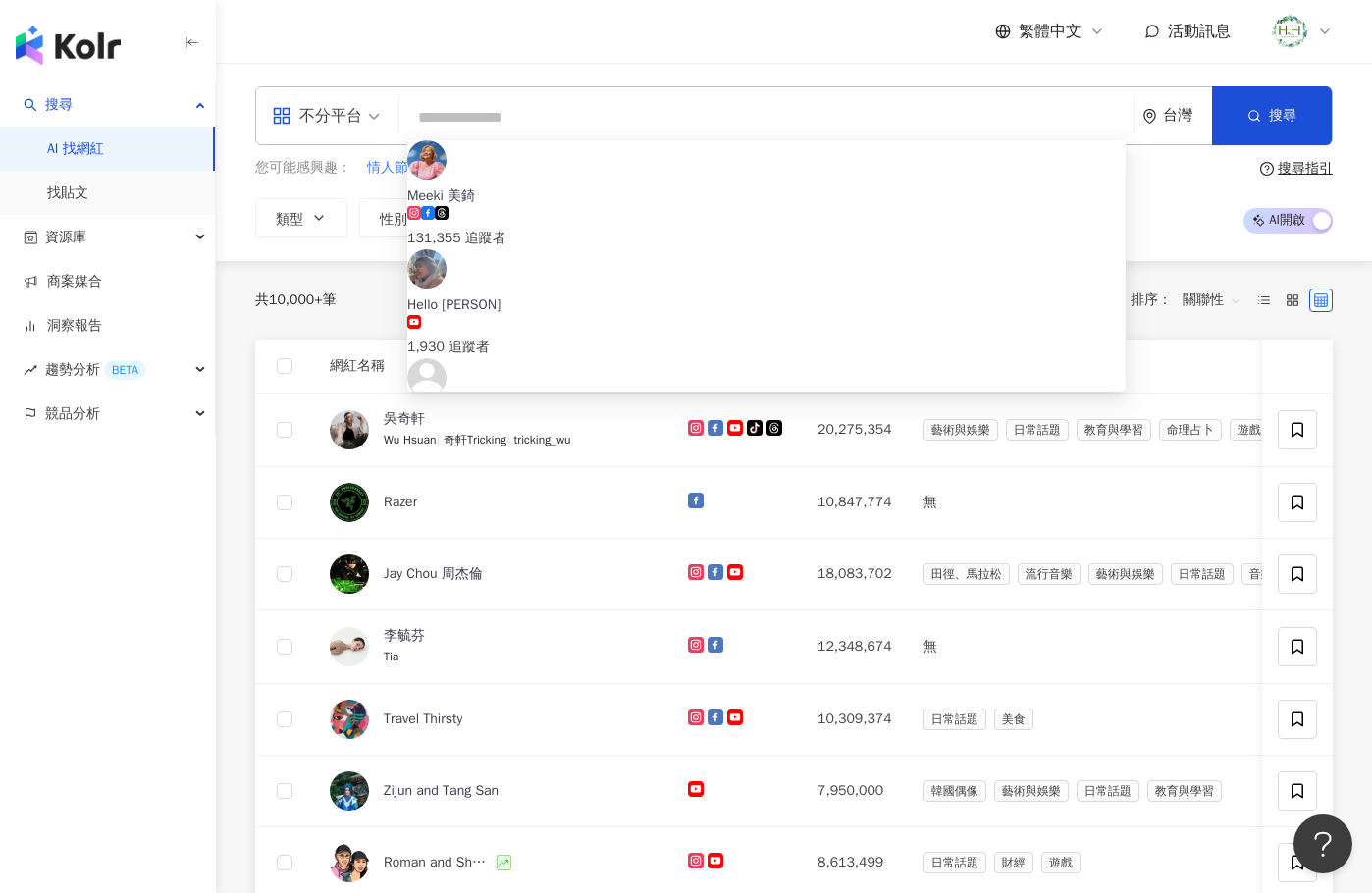 click on "繁體中文 活動訊息" at bounding box center (794, 31) 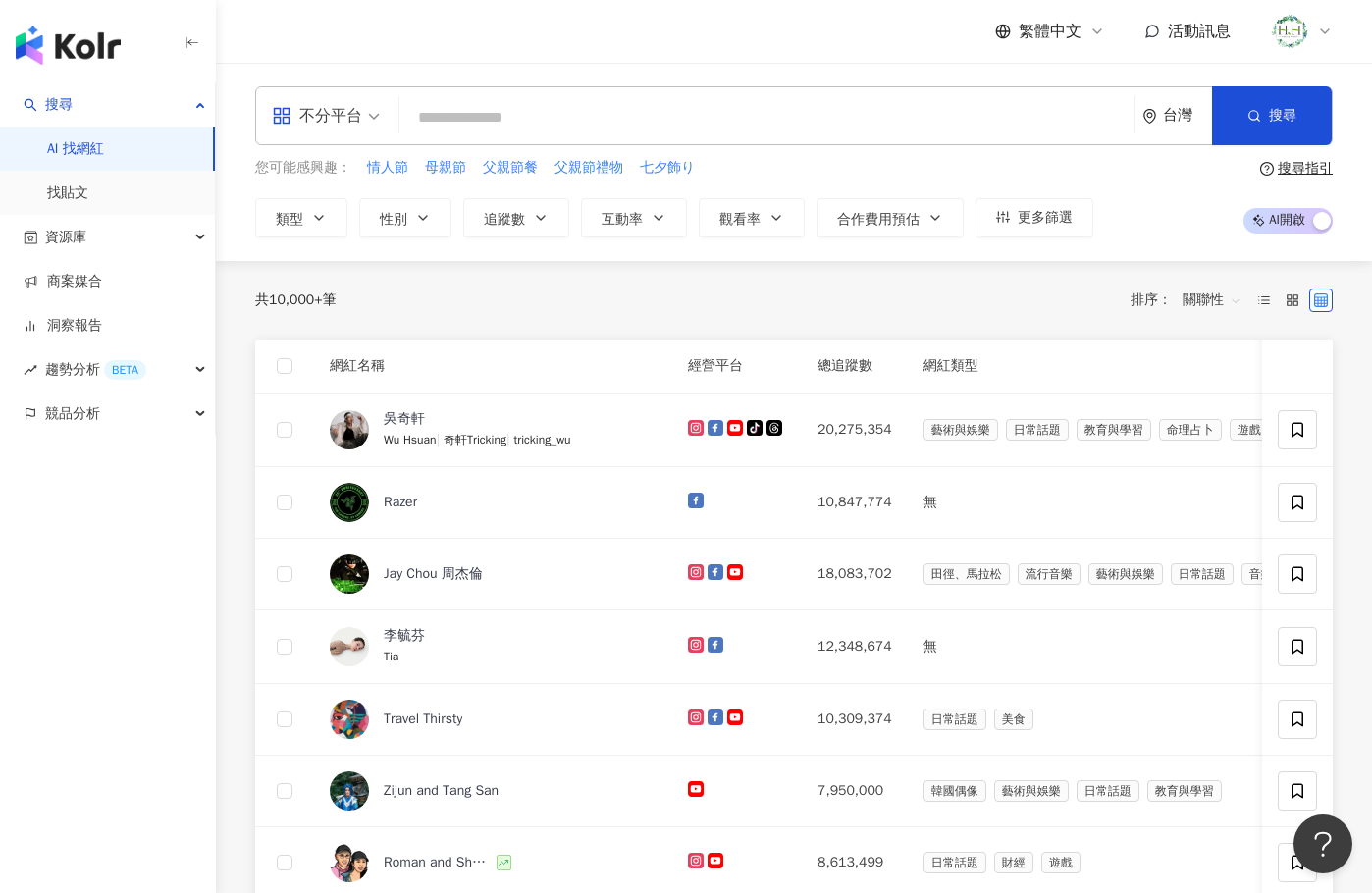 click on "您可能感興趣： 情人節  母親節  父親節餐  父親節禮物  七夕飾り  類型 性別 追蹤數 互動率 觀看率 合作費用預估  更多篩選 搜尋指引 AI  開啟 AI  關閉" at bounding box center (794, 197) 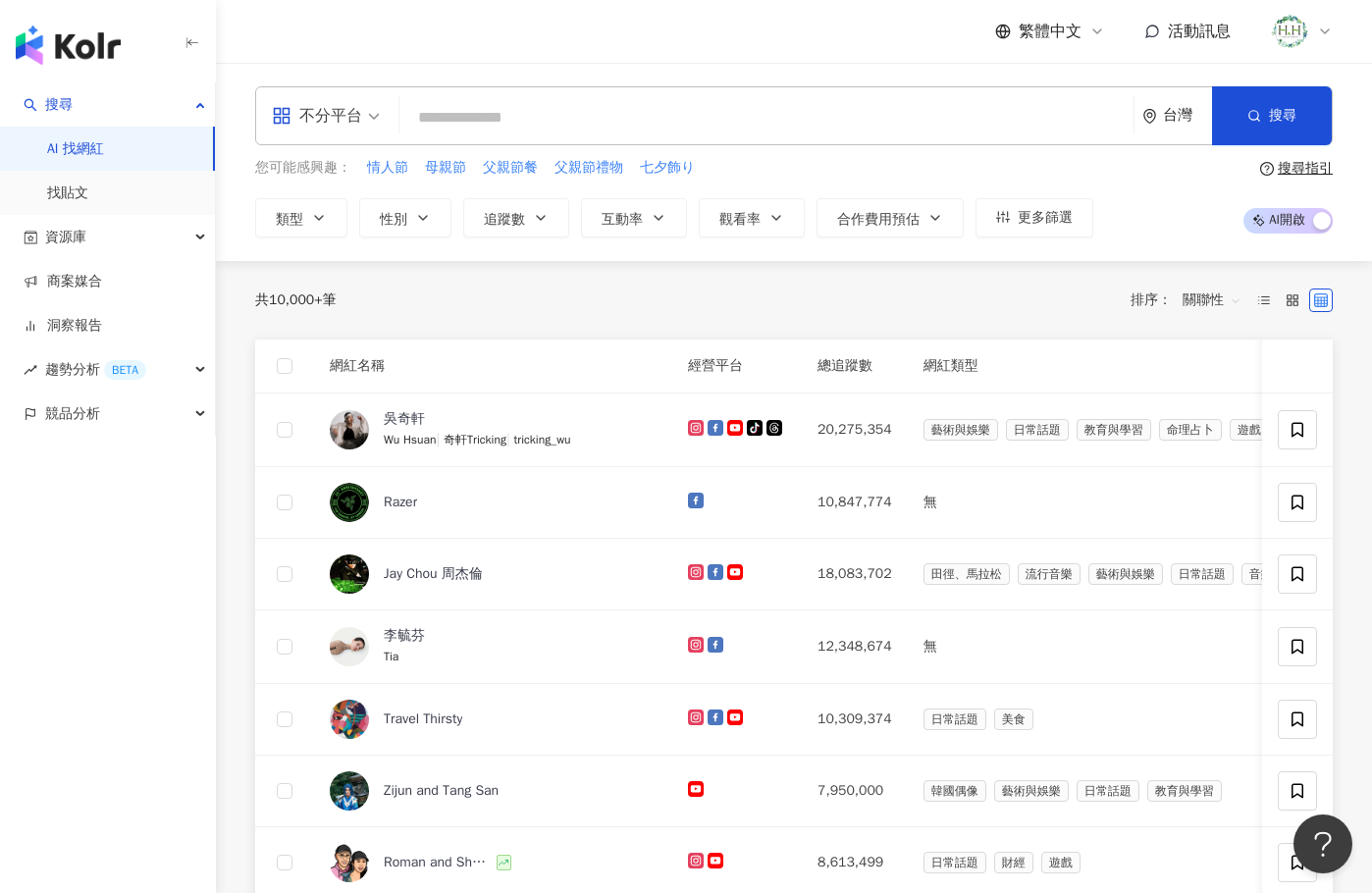click on "共  10,000+  筆 排序： 關聯性 網紅名稱 經營平台 總追蹤數 網紅類型 互動率 漲粉率 觀看率 操作                     吳奇軒 Wu Hsuan  |  奇軒Tricking  |  tricking_wu 20,275,354 藝術與娛樂 日常話題 教育與學習 命理占卜 遊戲 運動 交通工具 0.17% 1.27% 13.5% 找相似 Razer 10,847,774 無 0% -0% 0.03% Jay Chou 周杰倫 18,083,702 田徑、馬拉松 流行音樂 藝術與娛樂 日常話題 音樂 運動 1.11% 2.96% 17.2% 找相似 李毓芬 Tia 12,348,674 無 3.08% -7.09% 0% 找相似 Travel Thirsty  10,309,374 日常話題 美食 0.04% 0.25% 6.16% 找相似 Zijun and Tang San 7,950,000 韓國偶像 藝術與娛樂 日常話題 教育與學習 0.01% -0.13% 1.93% Roman and Sharon 8,613,499 日常話題 財經 遊戲 0.05% 1.03% 10.4% 找相似 Dudu Xiaokanai 6,860,000 無 0.08% 0% 10.2% 老高與小茉 Mr & Mrs Gao KUAIZERO 6,656,177 投資 日常話題 財經 命理占卜 0.61% 1.06% 37.9% 找相似 Jay Lee Painting   |  JayArtPainting  |" at bounding box center [794, 1047] 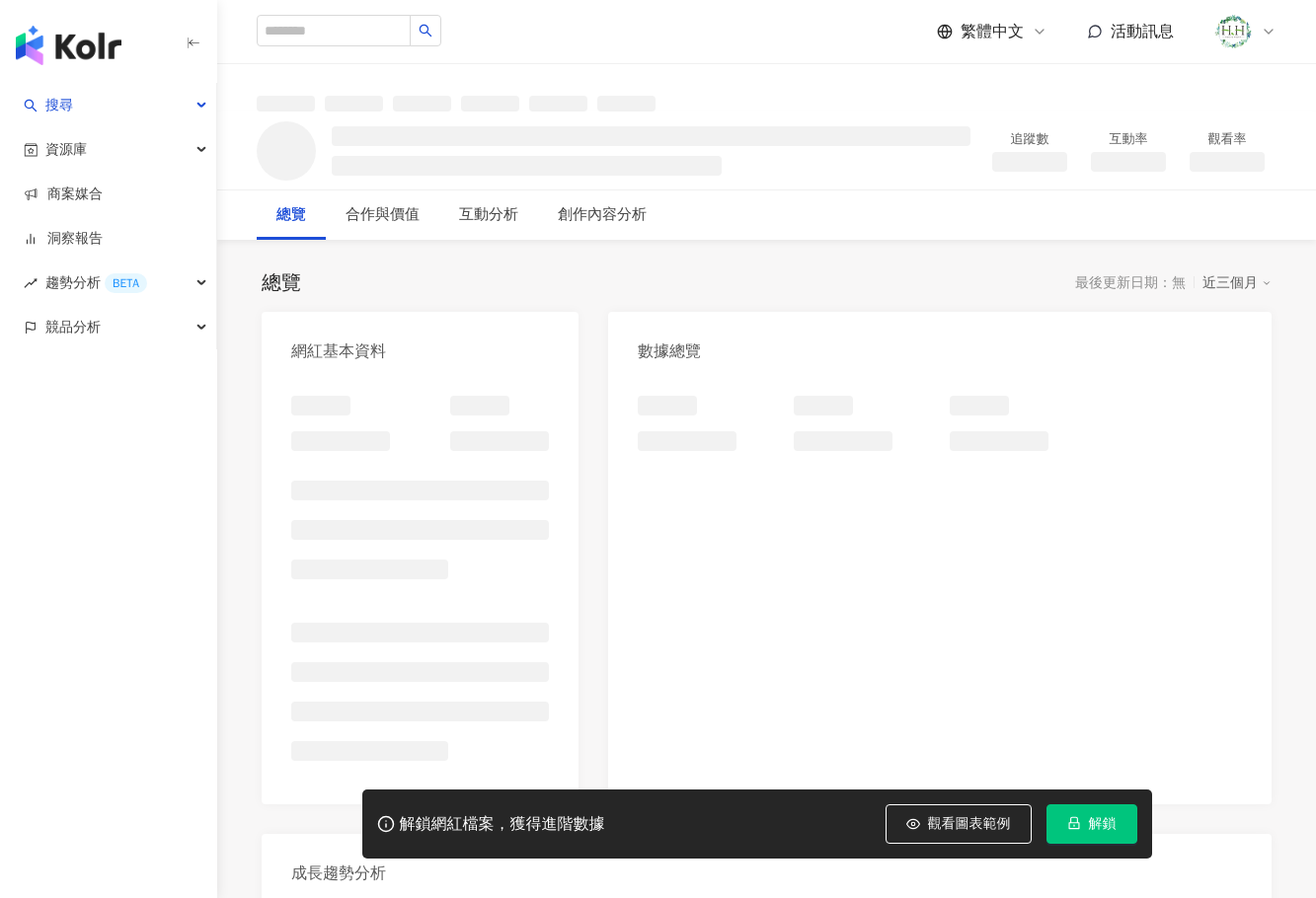 scroll, scrollTop: 0, scrollLeft: 0, axis: both 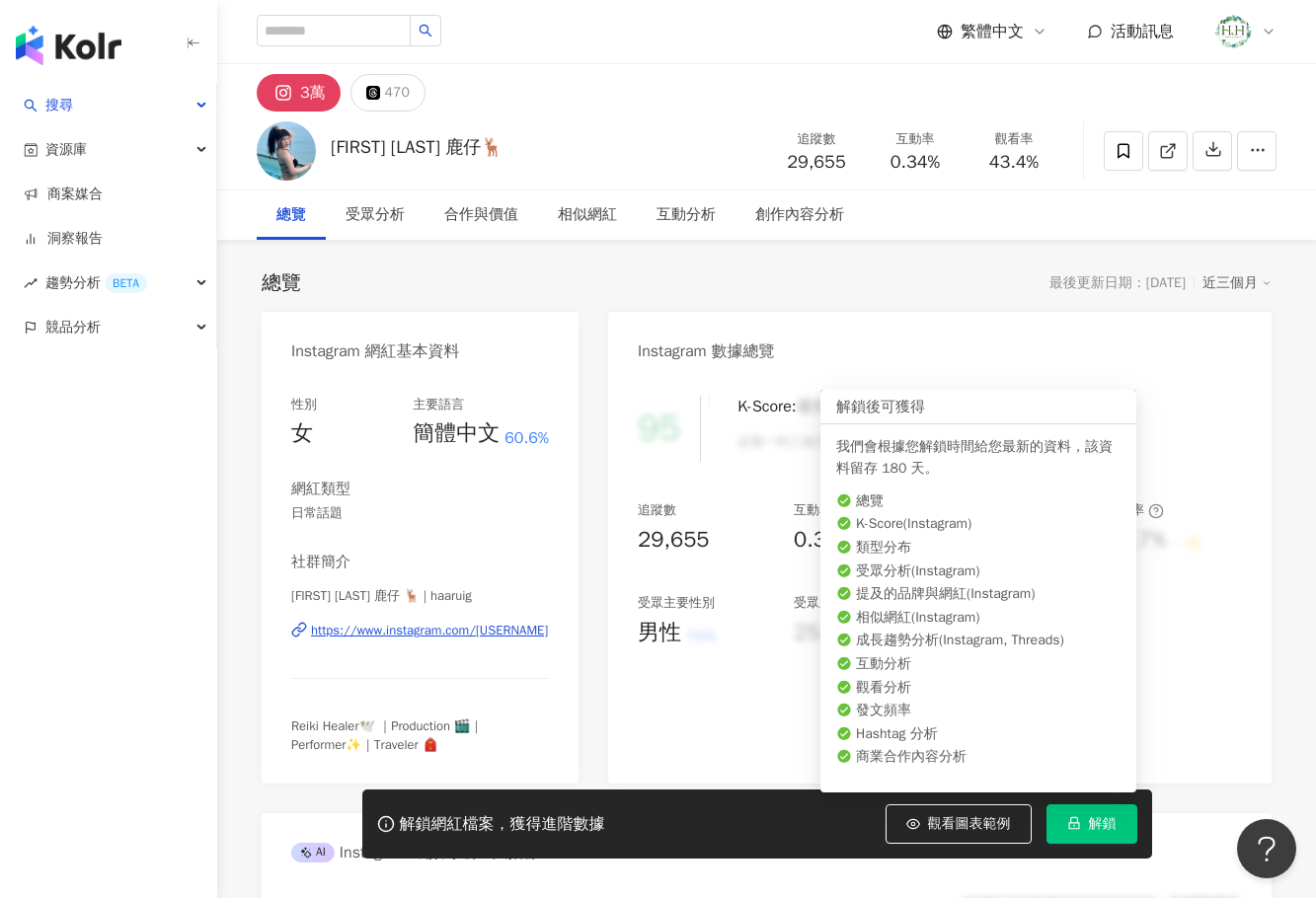 click on "解鎖" at bounding box center [1103, 824] 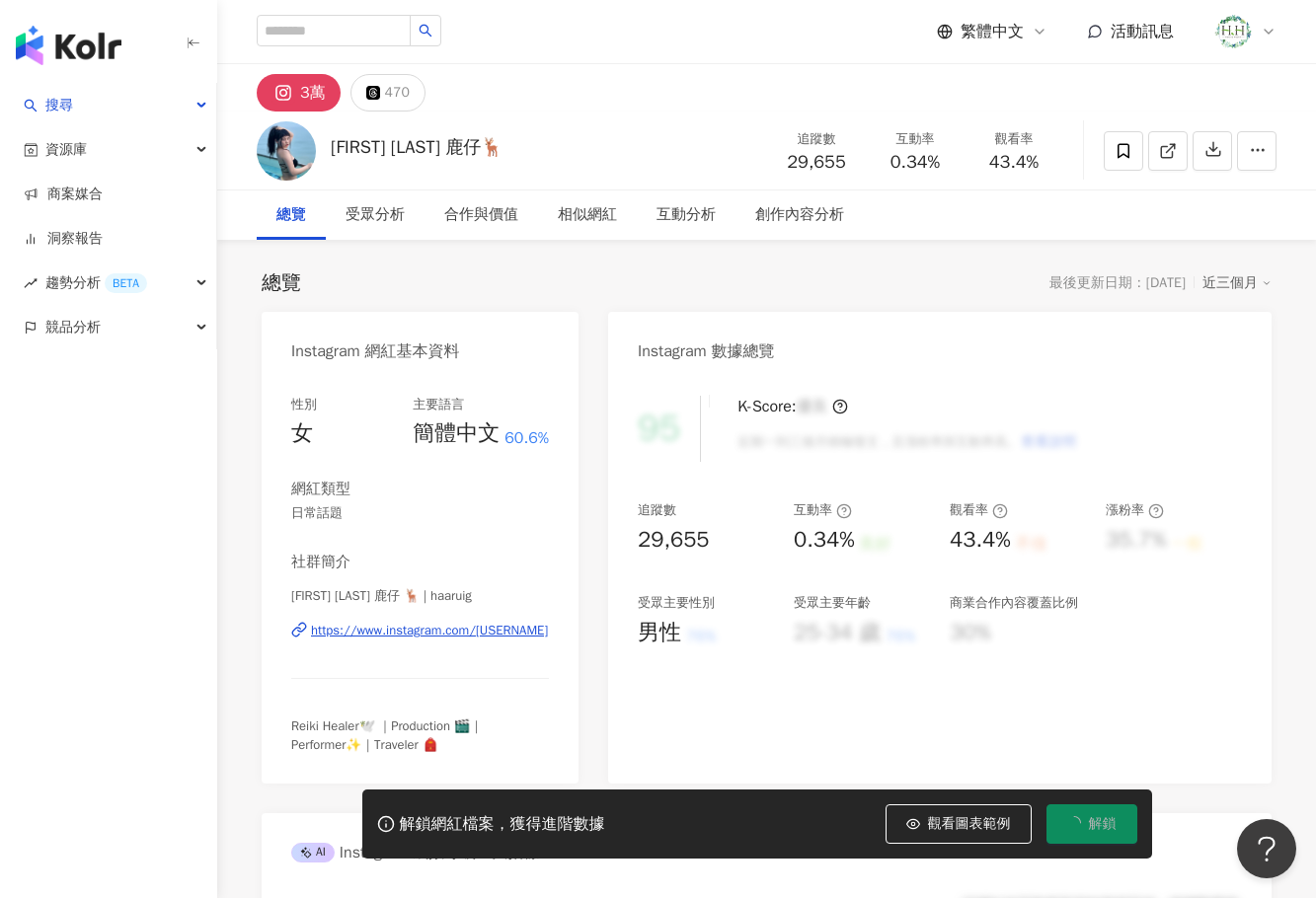 click on "總覽 最後更新日期：[DATE] 近三個月 Instagram 網紅基本資料 性別   女 主要語言   簡體中文 60.6% 網紅類型 日常話題 社群簡介 [FIRST] [LAST] 鹿仔 🦌 | haaruig https://www.instagram.com/haaruig/ Reiki Healer🕊️ ｜Production 🎬｜Performer✨｜Traveler 🎒 Instagram 數據總覽 95 K-Score :   優良 近期一到三個月積極發文，且漲粉率與互動率高。 查看說明 追蹤數   29,655 互動率   0.34% 良好 觀看率   43.4% 不佳 漲粉率   35.7% 一般 受眾主要性別   男性 76% 受眾主要年齡   25-34 歲 76% 商業合作內容覆蓋比例   30% AI Instagram 成效等級三大指標 互動率 0.34% 良好 同等級網紅的互動率中位數為  0.19% 觀看率 43.4% 不佳 同等級網紅的觀看率中位數為  35.5% 漲粉率 35.7% 一般 同等級網紅的漲粉率中位數為  0.8% 成效等級 ： 優秀 良好 普通 不佳 Instagram 成長趨勢分析 追蹤數   29,655 漲粉數   28,830 漲粉率   35.7% 一般 成長趨勢" at bounding box center (766, 3435) 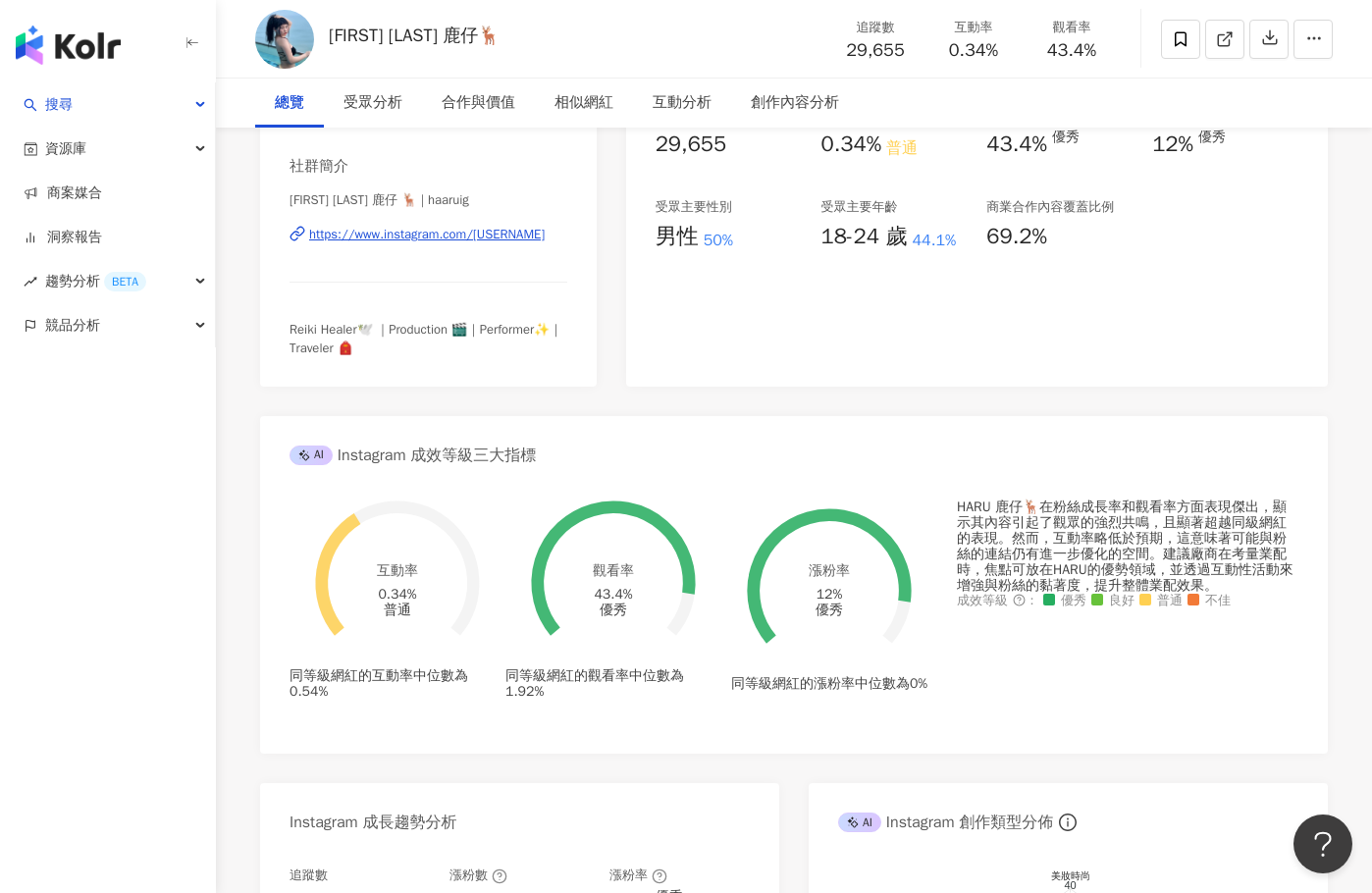 scroll, scrollTop: 0, scrollLeft: 0, axis: both 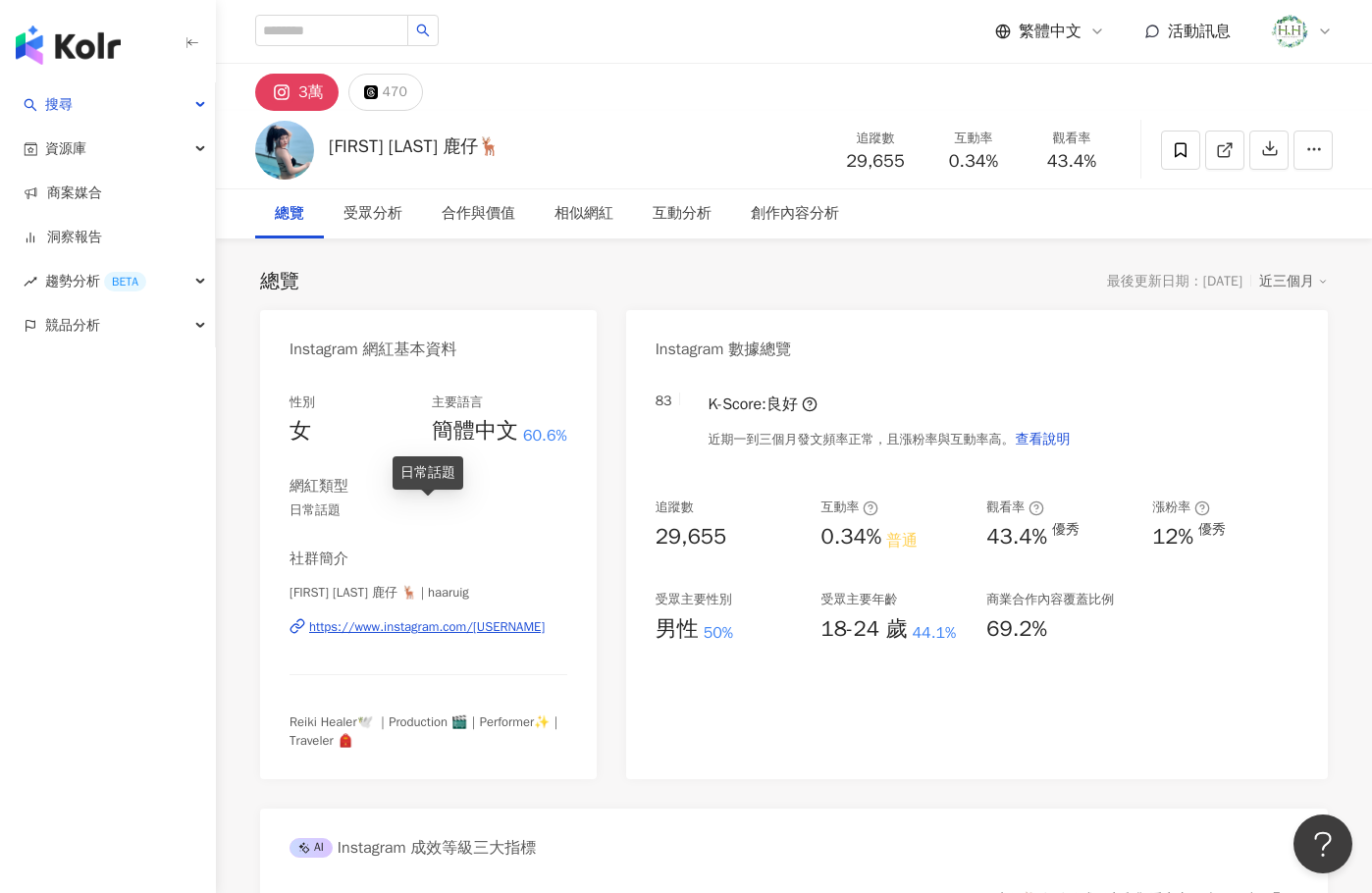drag, startPoint x: 258, startPoint y: 455, endPoint x: 277, endPoint y: 464, distance: 21.023796 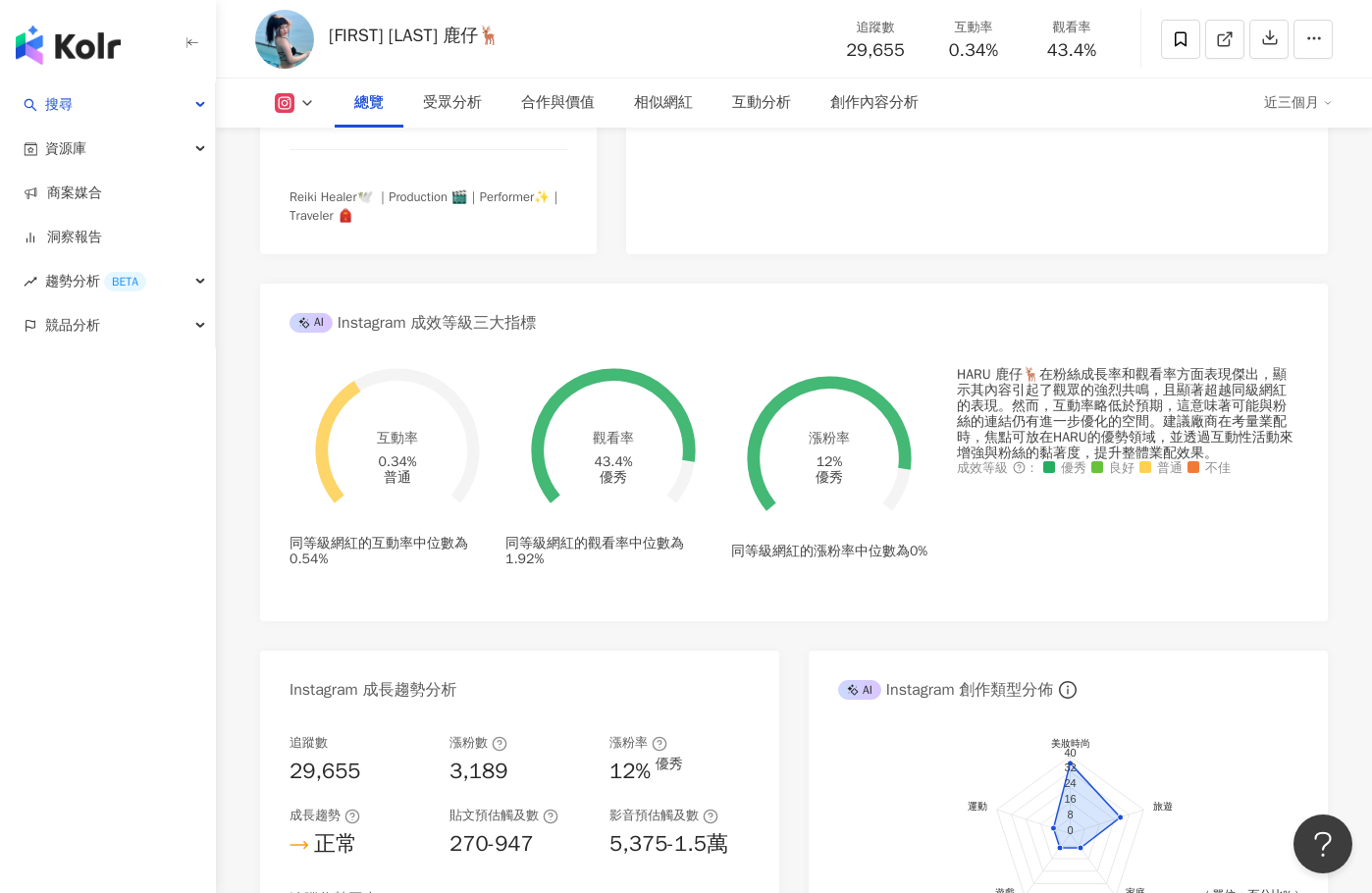 scroll, scrollTop: 491, scrollLeft: 0, axis: vertical 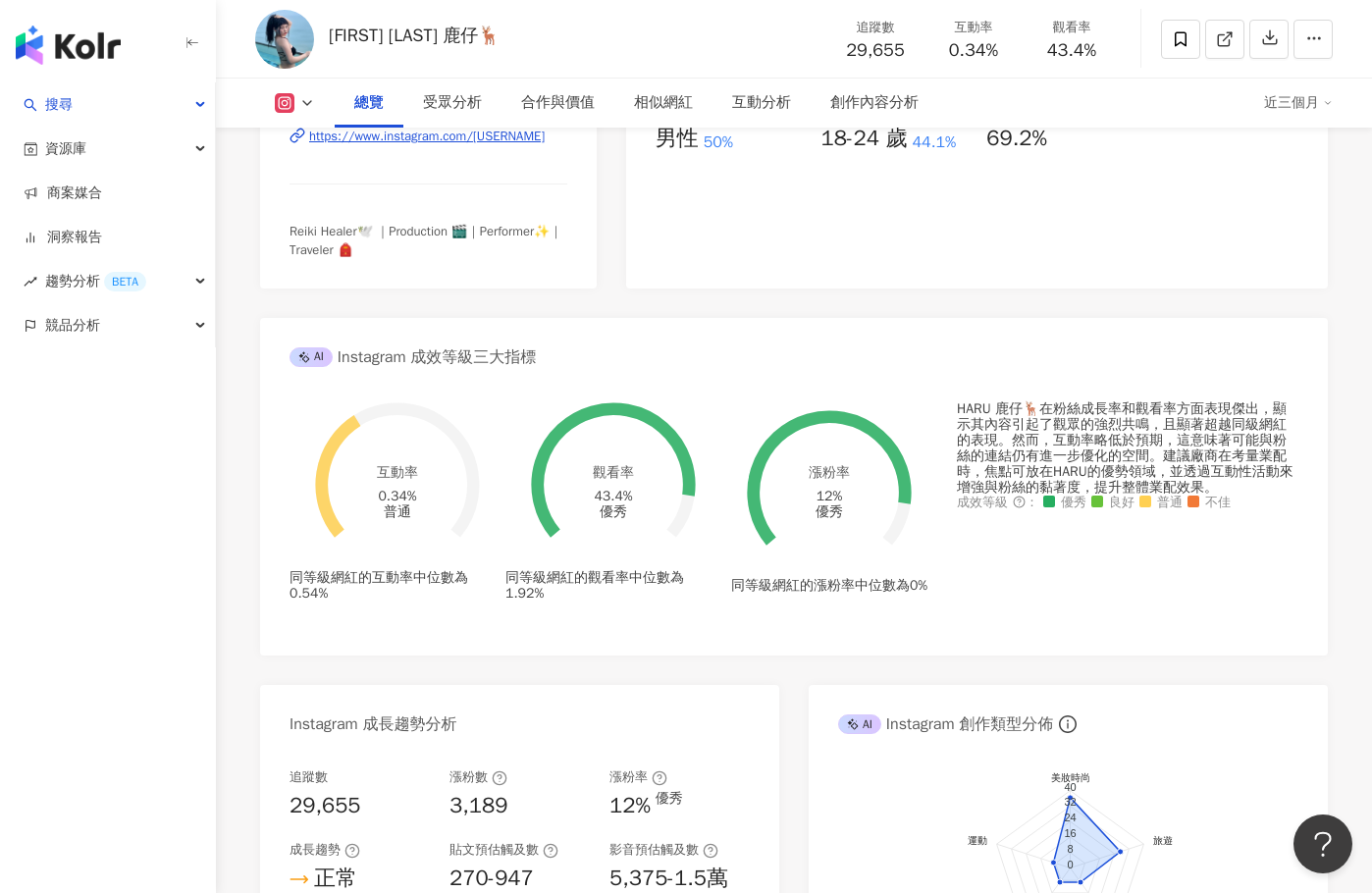 click on "HARU 鹿仔🦌在粉絲成長率和觀看率方面表現傑出，顯示其內容引起了觀眾的強烈共鳴，且顯著超越同級網紅的表現。然而，互動率略低於預期，這意味著可能與粉絲的連結仍有進一步優化的空間。建議廠商在考量業配時，焦點可放在HARU的優勢領域，並透過互動性活動來增強與粉絲的黏著度，提升整體業配效果。" at bounding box center [1128, 448] 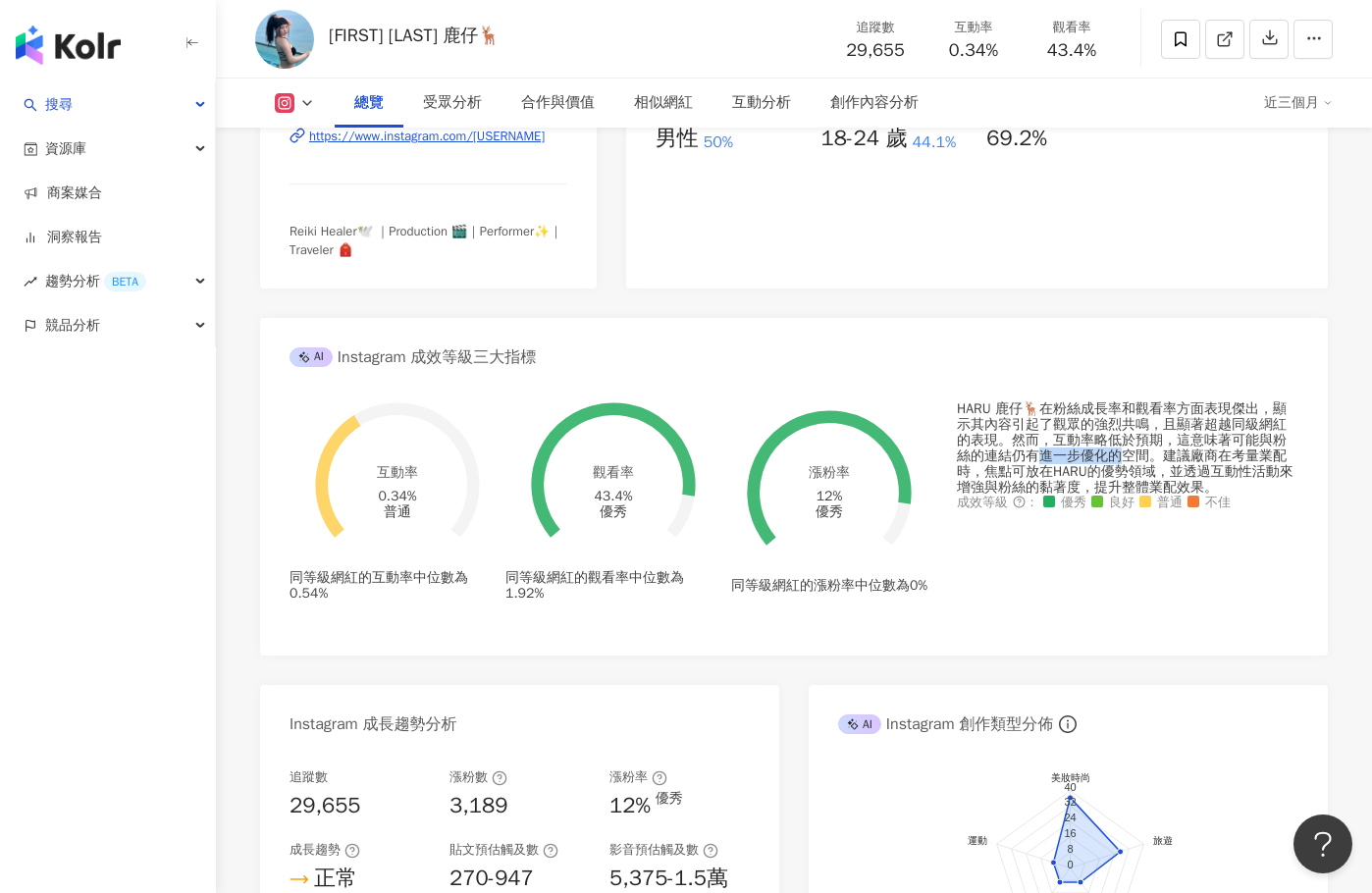 drag, startPoint x: 1067, startPoint y: 466, endPoint x: 1124, endPoint y: 464, distance: 57.035077 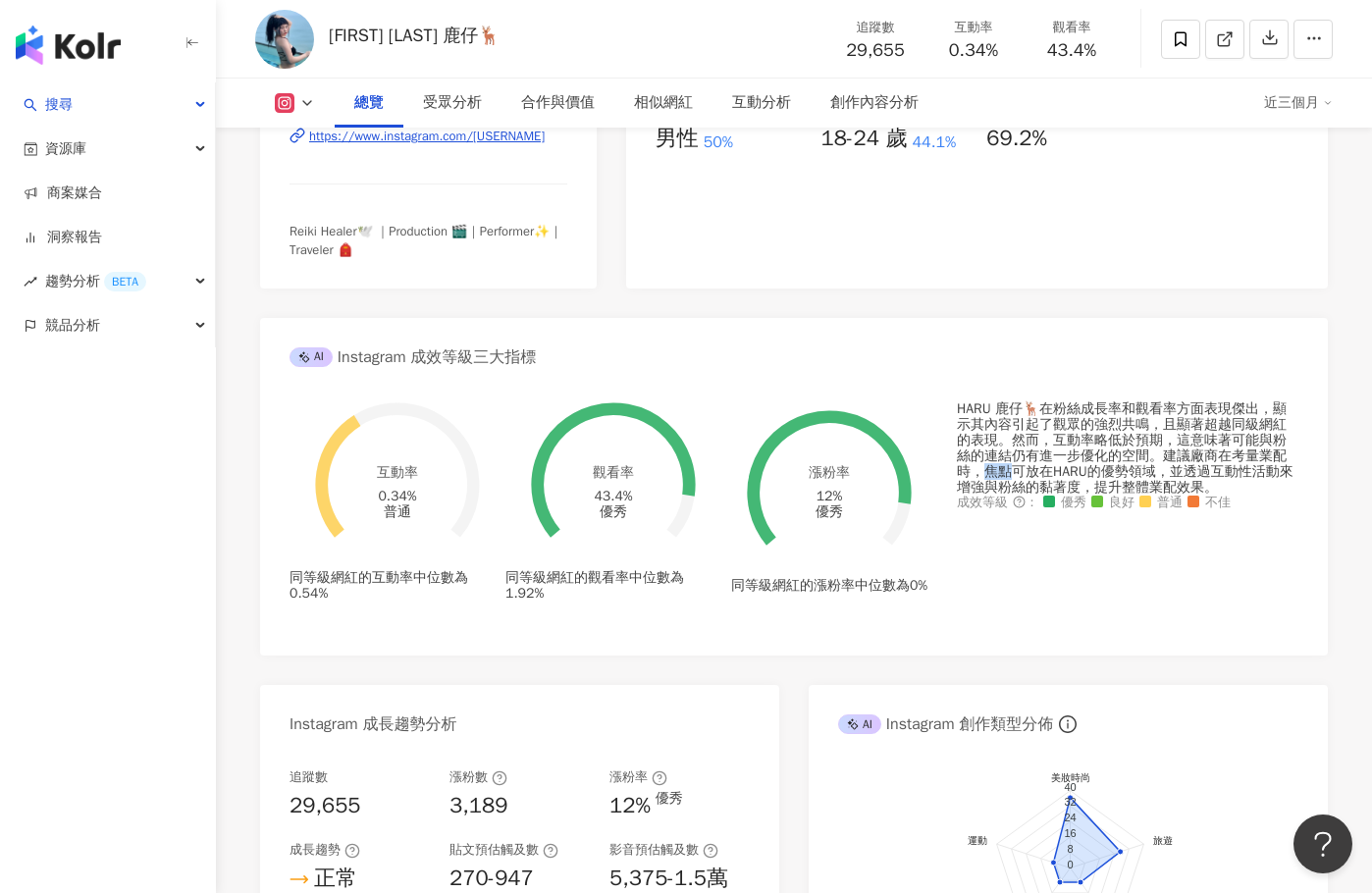 drag, startPoint x: 986, startPoint y: 487, endPoint x: 1006, endPoint y: 493, distance: 20.880613 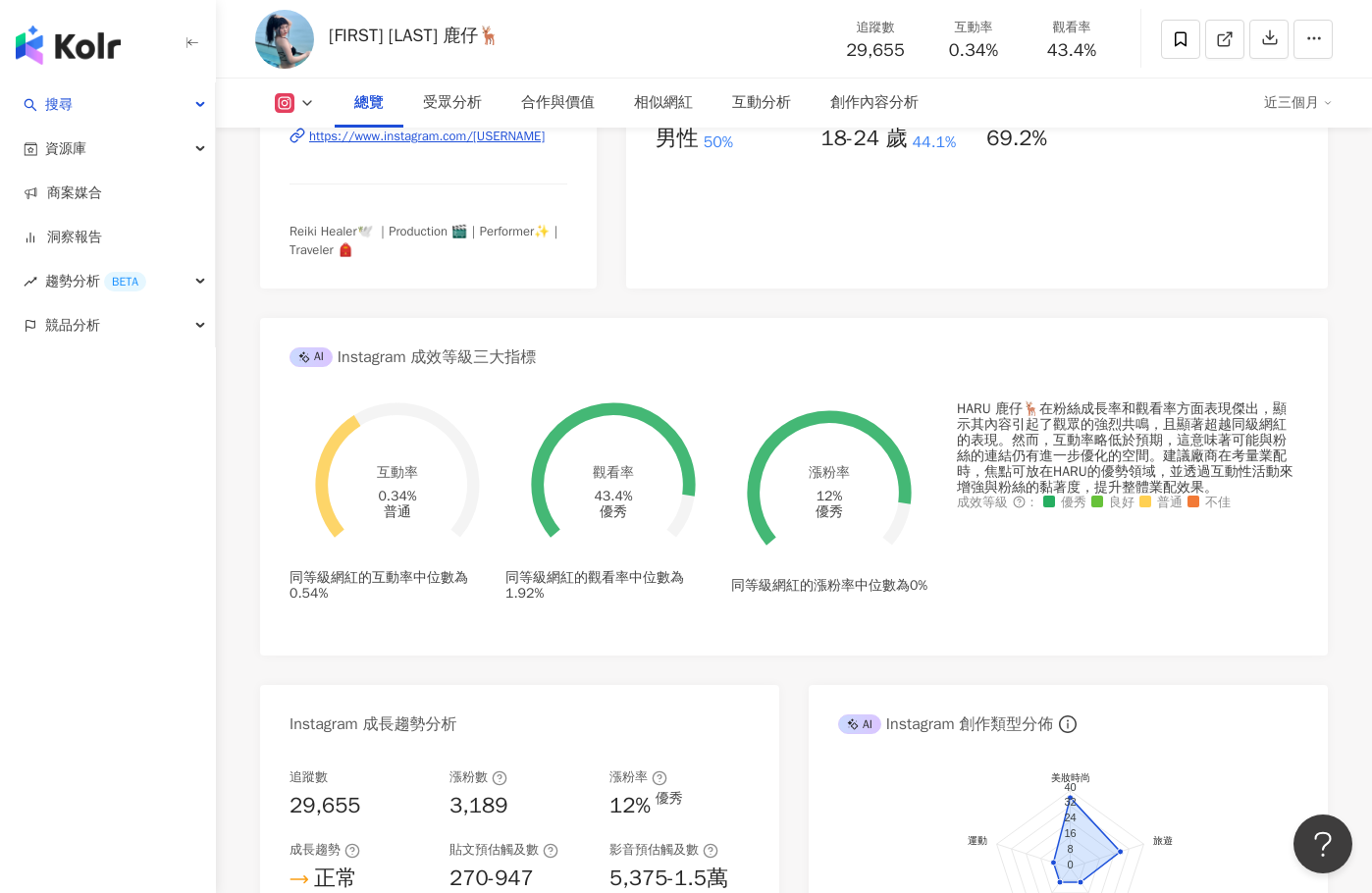 click on "HARU 鹿仔🦌在粉絲成長率和觀看率方面表現傑出，顯示其內容引起了觀眾的強烈共鳴，且顯著超越同級網紅的表現。然而，互動率略低於預期，這意味著可能與粉絲的連結仍有進一步優化的空間。建議廠商在考量業配時，焦點可放在HARU的優勢領域，並透過互動性活動來增強與粉絲的黏著度，提升整體業配效果。" at bounding box center (1128, 448) 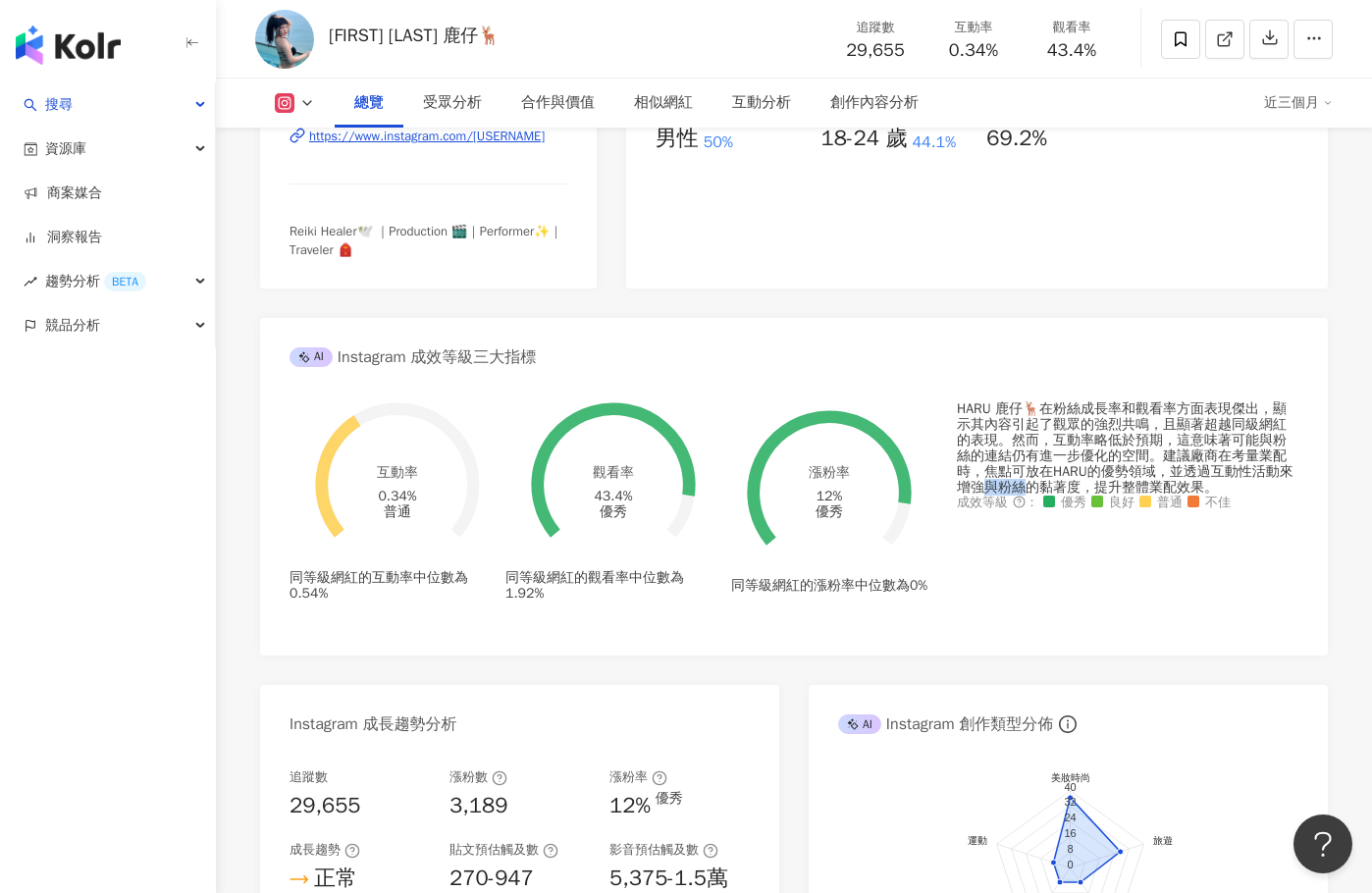 drag, startPoint x: 978, startPoint y: 507, endPoint x: 1029, endPoint y: 508, distance: 51.009803 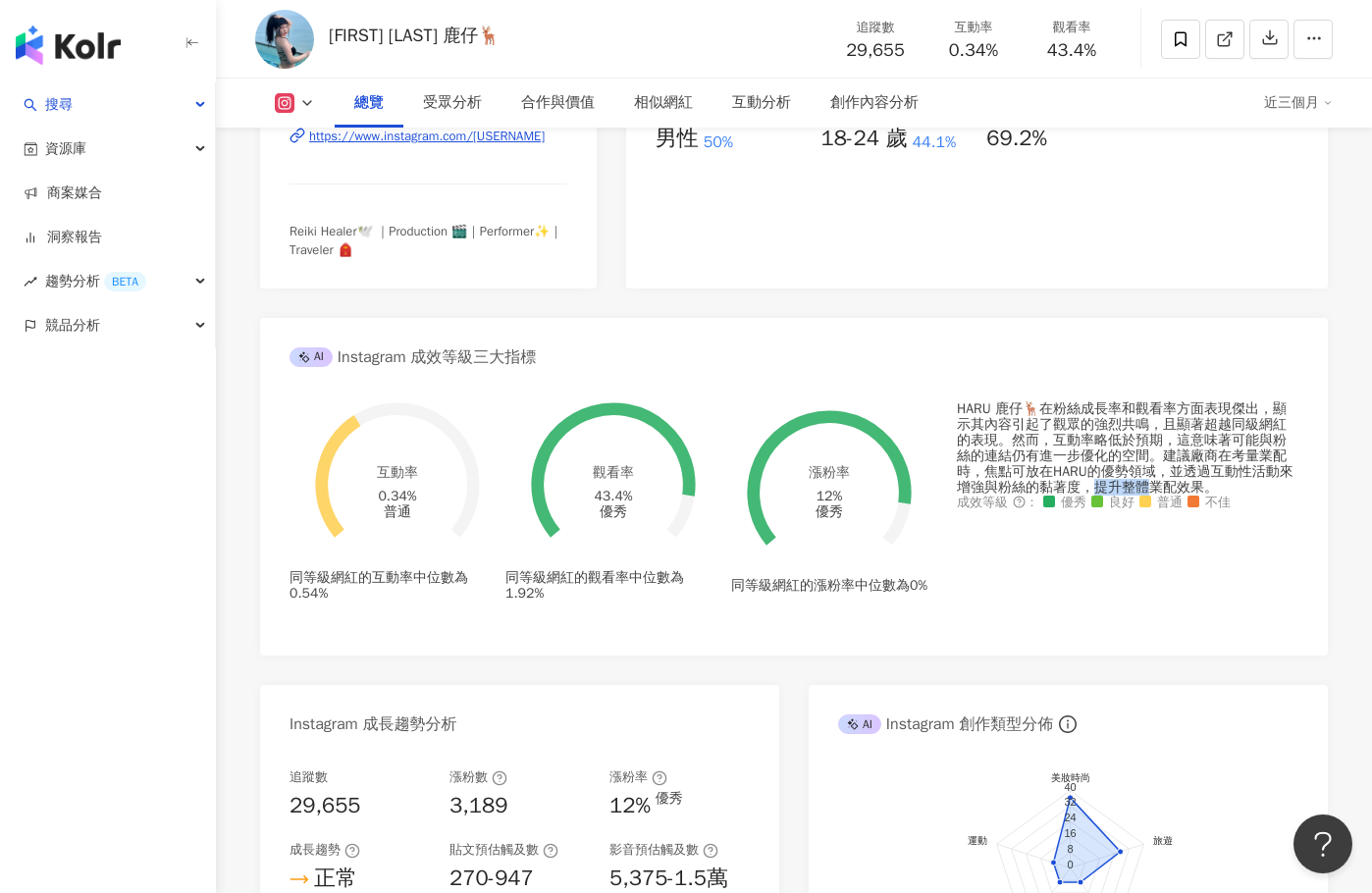 drag, startPoint x: 1094, startPoint y: 508, endPoint x: 1145, endPoint y: 508, distance: 51 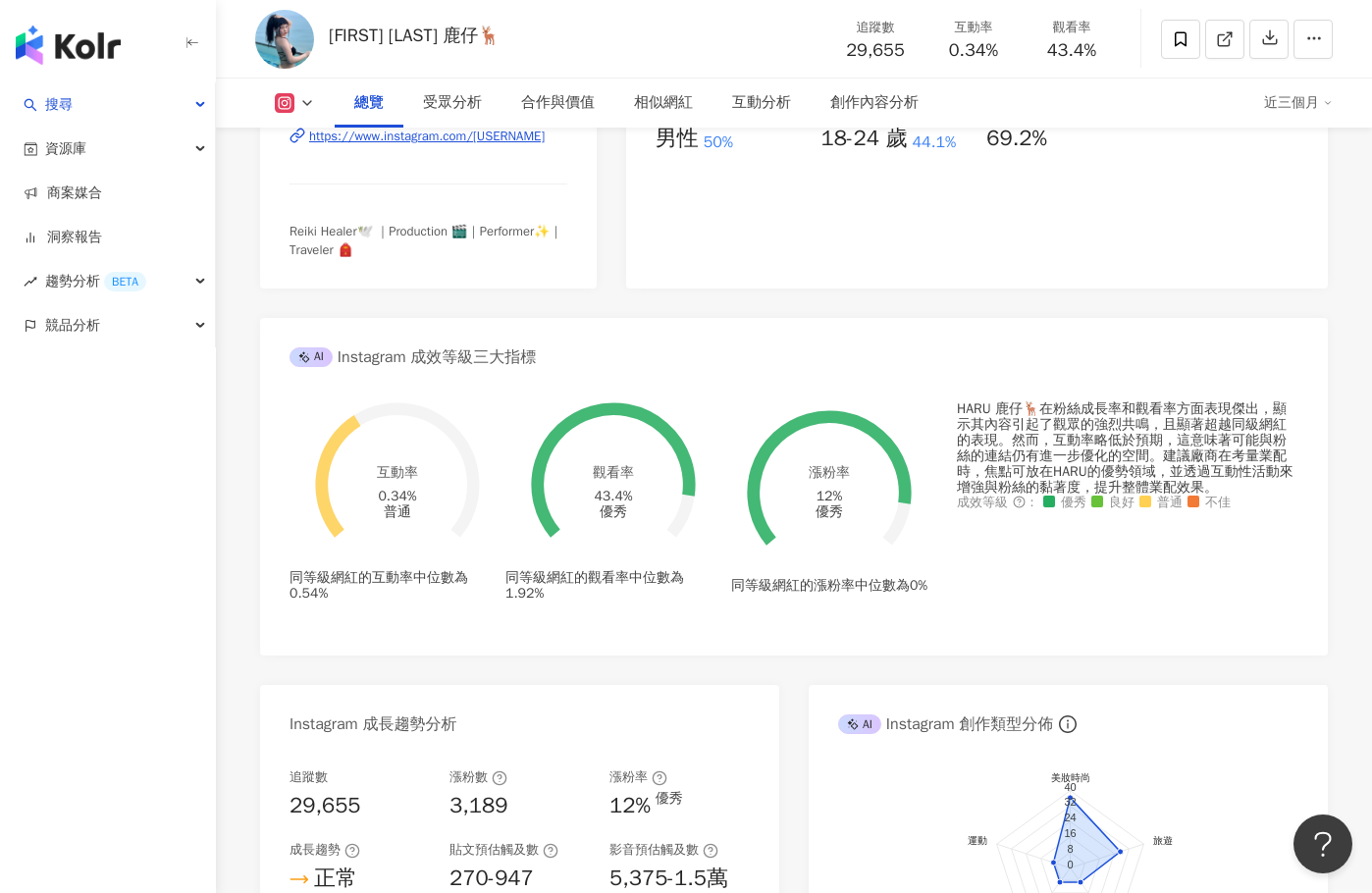 click on "HARU 鹿仔🦌在粉絲成長率和觀看率方面表現傑出，顯示其內容引起了觀眾的強烈共鳴，且顯著超越同級網紅的表現。然而，互動率略低於預期，這意味著可能與粉絲的連結仍有進一步優化的空間。建議廠商在考量業配時，焦點可放在HARU的優勢領域，並透過互動性活動來增強與粉絲的黏著度，提升整體業配效果。" at bounding box center (1128, 448) 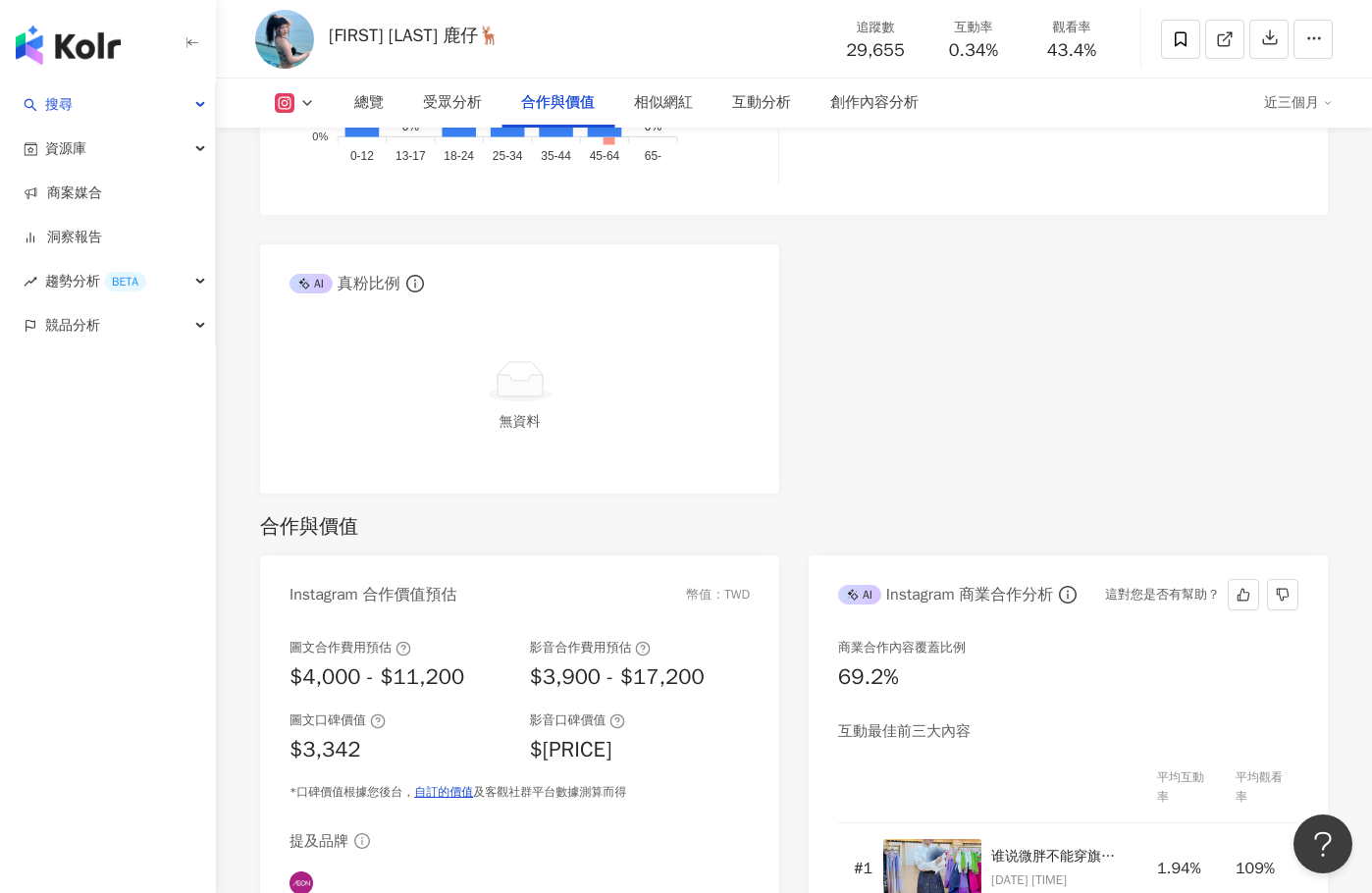scroll, scrollTop: 2551, scrollLeft: 0, axis: vertical 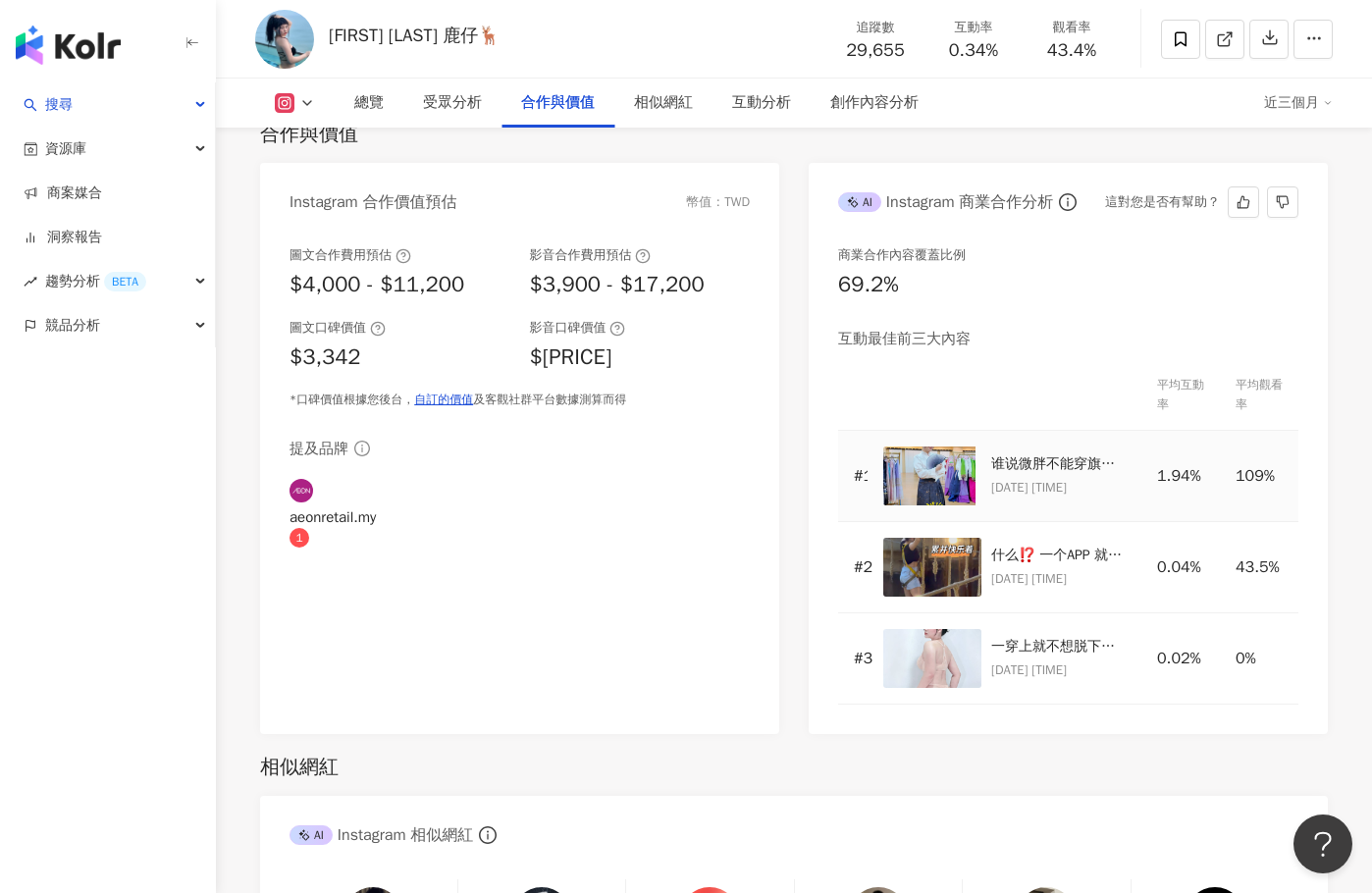 click at bounding box center (922, 476) 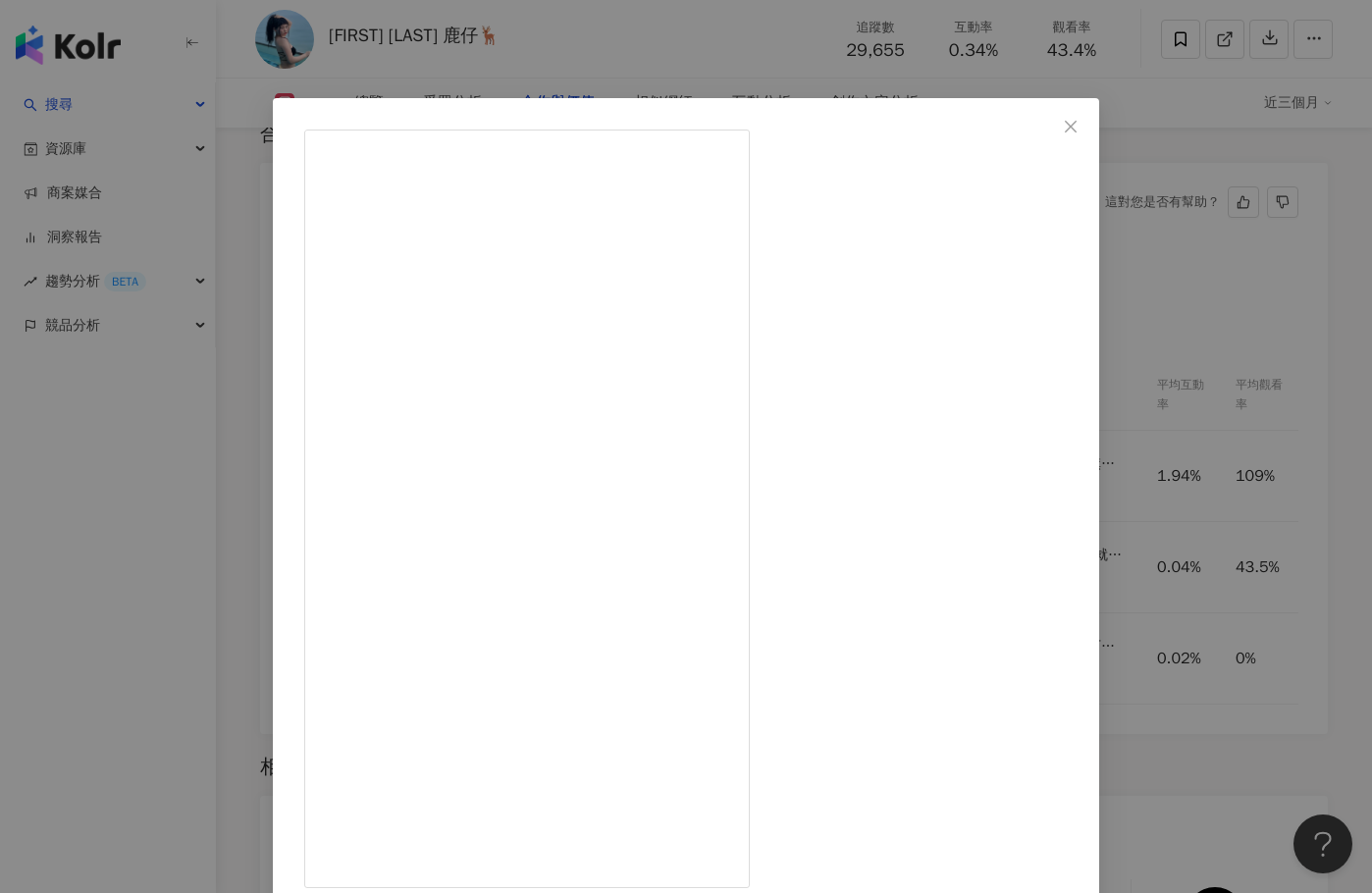 scroll, scrollTop: 2650, scrollLeft: 0, axis: vertical 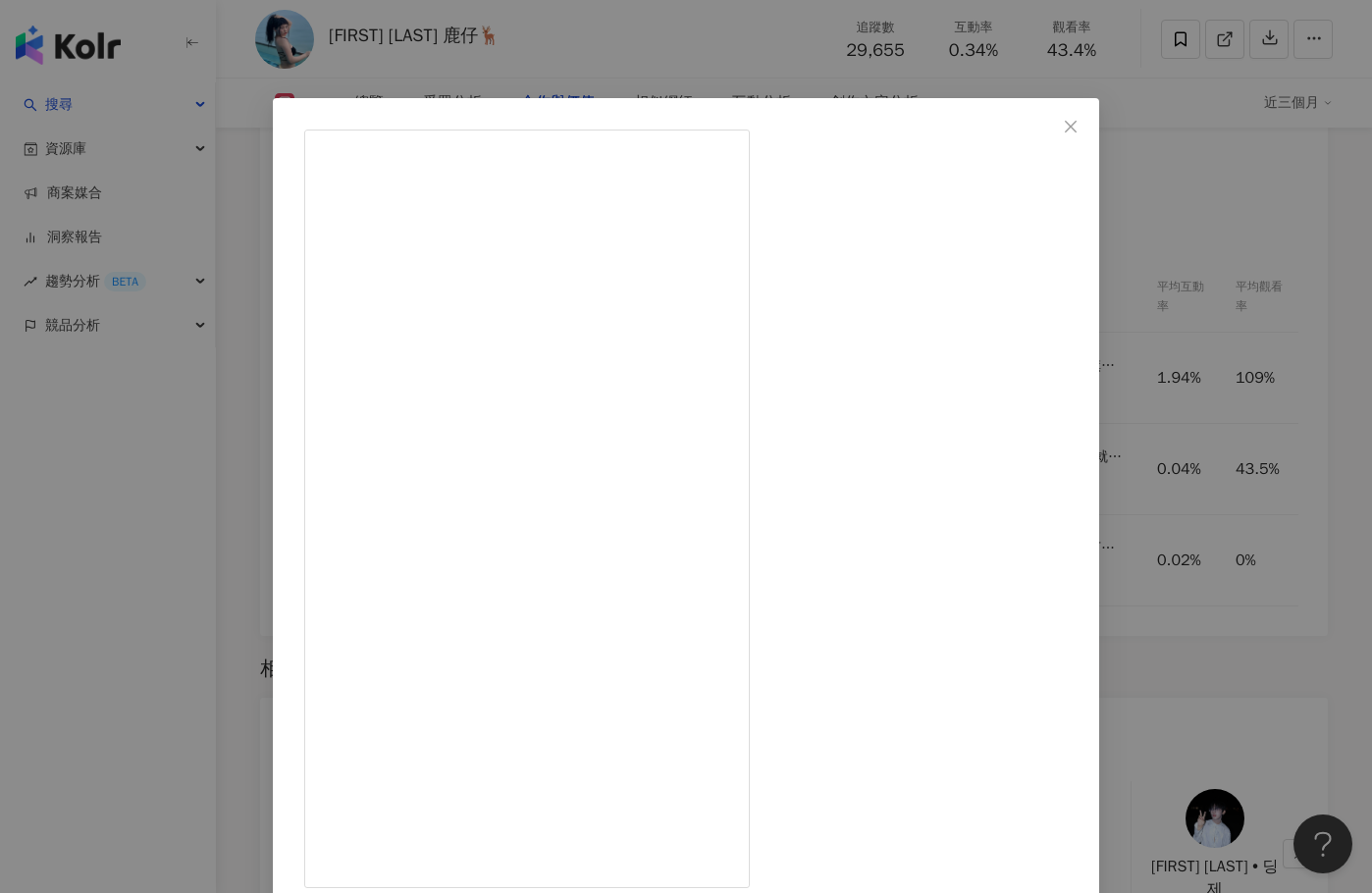 click on "[FIRST] [LAST] 鹿仔🦌 [DATE] 谁说微胖不能穿旗袍⁉️RM99以内就能穿出东方名媛感😍😍
姐妹们✨被我发现了一家适合微胖女孩的旗袍店🤩 而且价格真的夸张便宜！唐装RM40起，大多数旗袍RM50-90就能拿下哦！
重点是款式多、尺寸超全！S - 3XL 都有哦 ✨情侣装、家庭套装，连婚礼姐妹团都能在这里配一整套！
🌟 就在Summit Mall而已 ～超好找！赶快冲起来吧！
📍DAIDAI Cheongsam, Level G.42 & 43, Summit Mall, USJ Subang Jaya ground floor 舞台前面✨
#旗袍穿搭 #微胖女孩穿搭 #DAIDAI搬家啦 #RM99旗袍 #姐妹团穿搭 #婚礼穿搭推荐 #SummitMall 572 4 3.2萬 查看原始貼文" at bounding box center [686, 446] 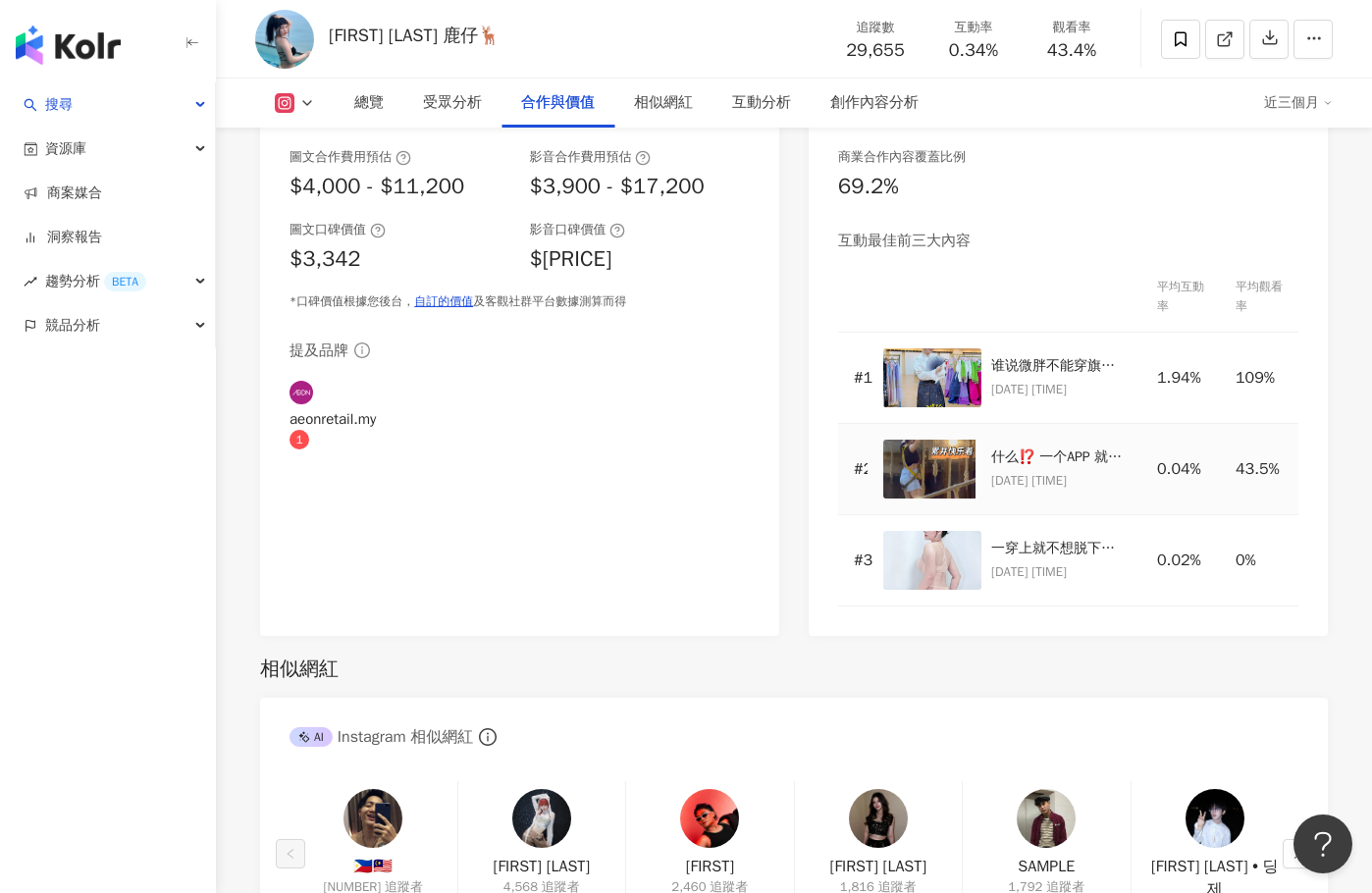click on "# 1" at bounding box center [853, 378] 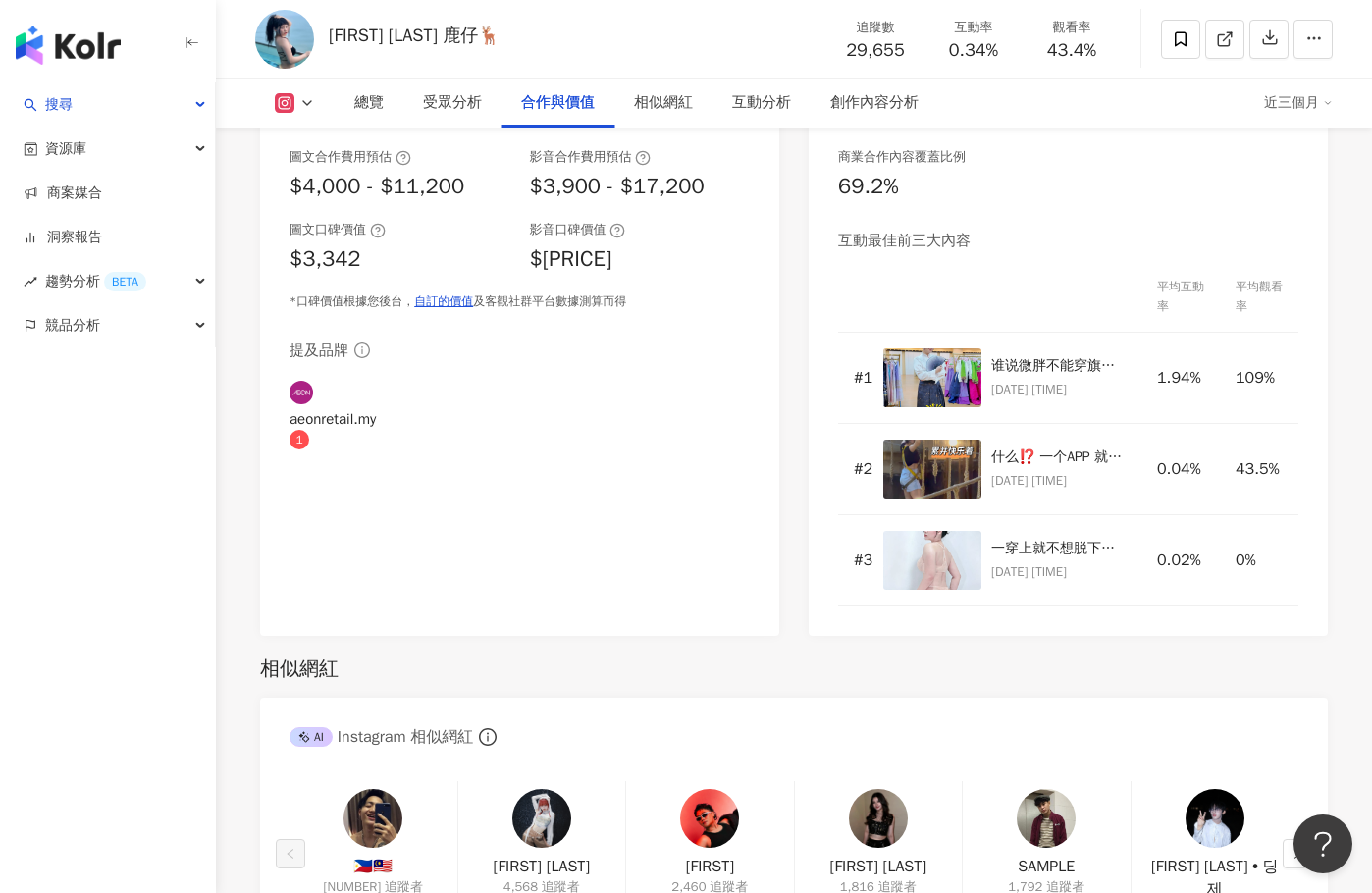 click on "View post on Instagram   [FIRST] [LAST] 鹿仔🦌 [DATE] 谁说微胖不能穿旗袍⁉️RM99以内就能穿出东方名媛感😍😍
姐妹们✨被我发现了一家适合微胖女孩的旗袍店🤩 而且价格真的夸张便宜！唐装RM40起，大多数旗袍RM50-90就能拿下哦！
重点是款式多、尺寸超全！S - 3XL 都有哦 ✨情侣装、家庭套装，连婚礼姐妹团都能在这里配一整套！
🌟 就在Summit Mall而已 ～超好找！赶快冲起来吧！
📍DAIDAI Cheongsam, Level G.42 & 43, Summit Mall, USJ Subang Jaya ground floor 舞台前面✨
#旗袍穿搭 #微胖女孩穿搭 #DAIDAI搬家啦 #RM99旗袍 #姐妹团穿搭 #婚礼穿搭推荐 #SummitMall 572 4 3.2萬 查看原始貼文" at bounding box center (686, 446) 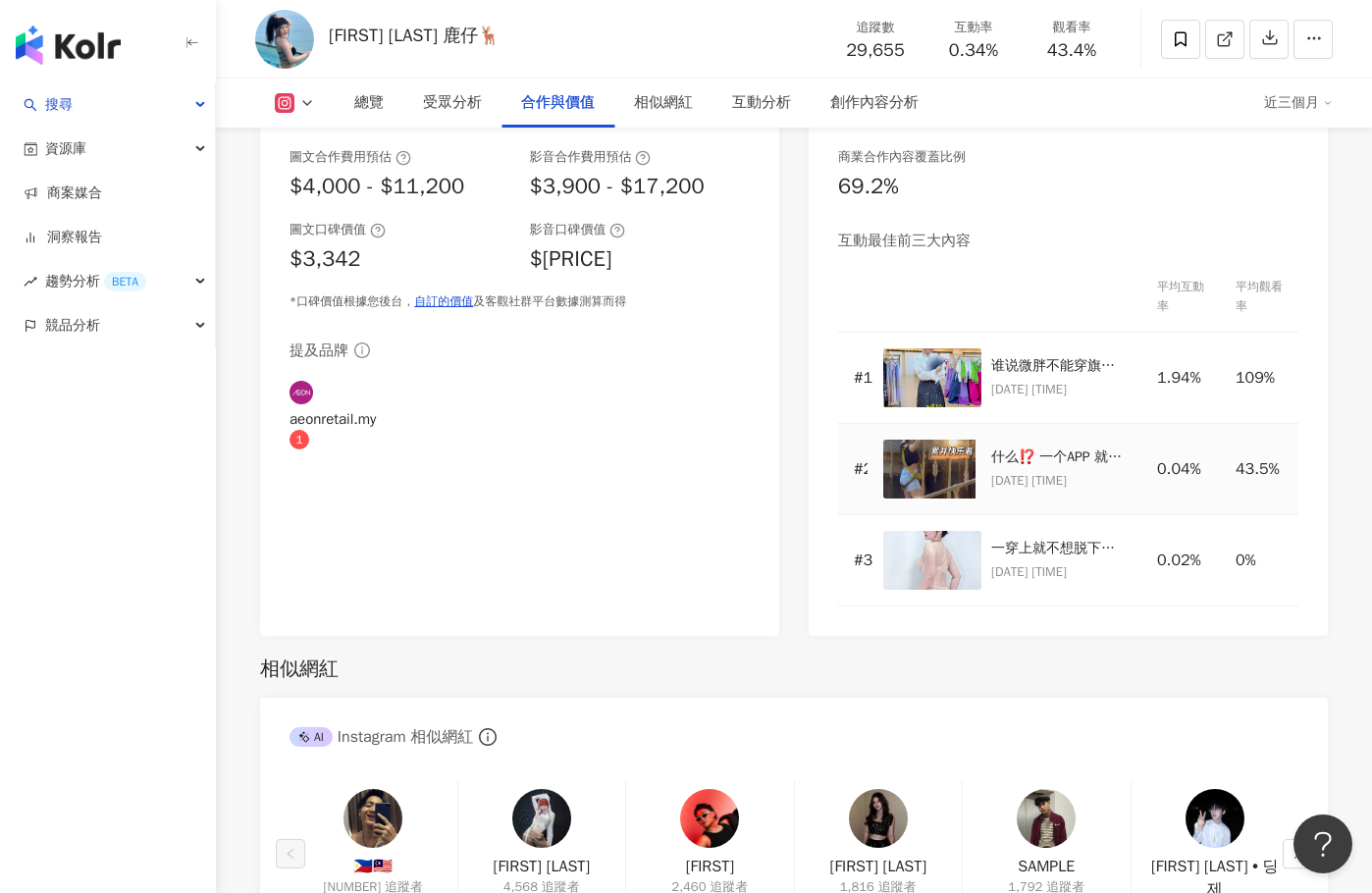 click at bounding box center [932, 469] 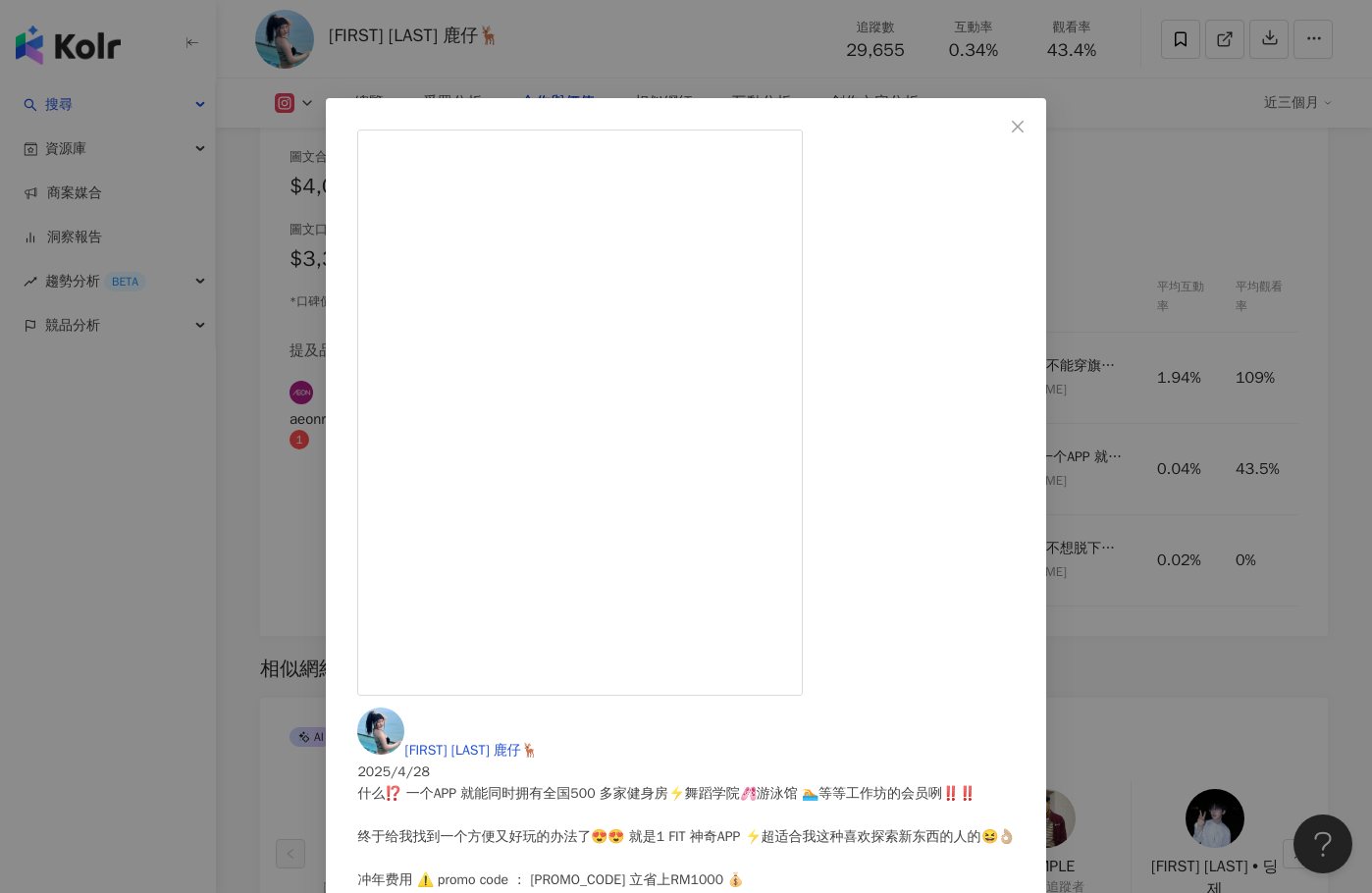 drag, startPoint x: 1226, startPoint y: 452, endPoint x: 1189, endPoint y: 460, distance: 37.85499 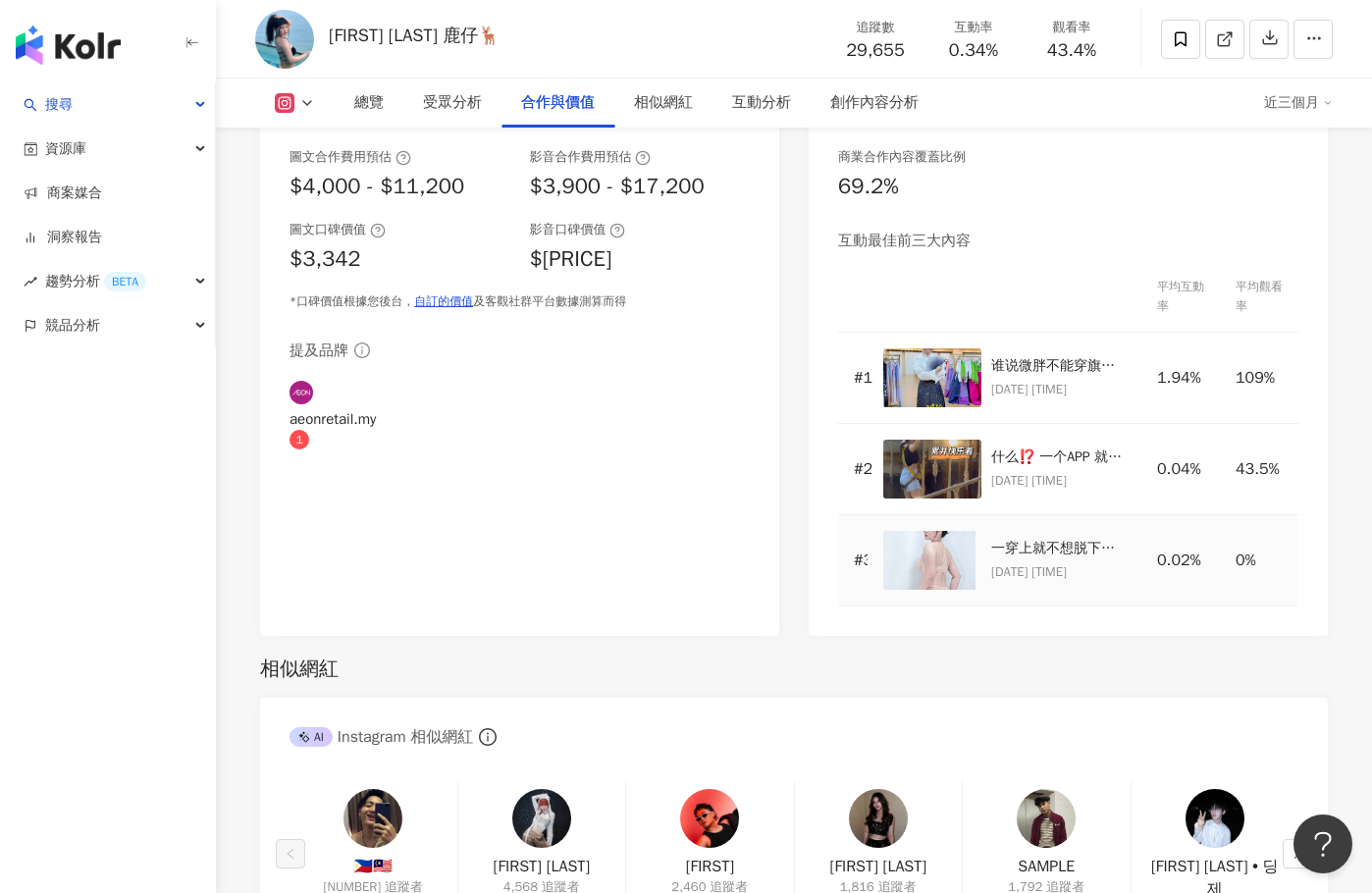 click at bounding box center (932, 560) 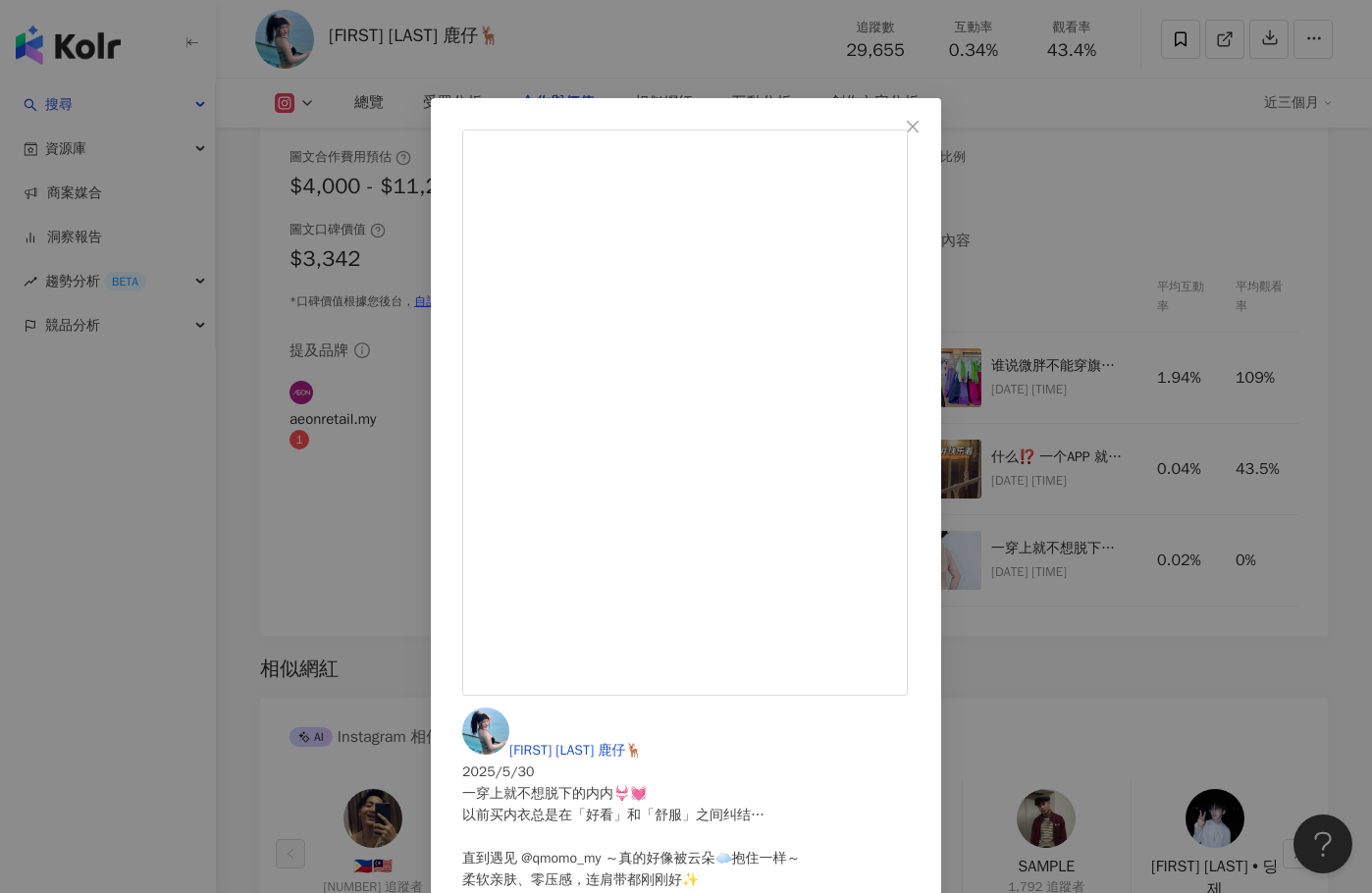 click on "HARU 鹿仔🦌 2025/5/30 一穿上就不想脱下的内内👙💓
以前买内衣总是在「好看」和「舒服」之间纠结…
直到遇见 @qmomo_my ～真的好像被云朵☁️抱住一样～
柔软亲肤、零压感，连肩带都刚刚好✨
一整天都舒服到忘记它的存在！
全新法式前扣美背设计和超人气1/2棉花糖杯，轻薄、舒适，零负担💝
现在 618 活动优惠中～真的可以囤起来了！🛍️
穿得舒服，心情也会跟着软绵绵～嘿嘿～😆💕
#QmomoMalaysia #Qmomo #BraMalaysia #618promo 隱藏 6" at bounding box center [686, 907] 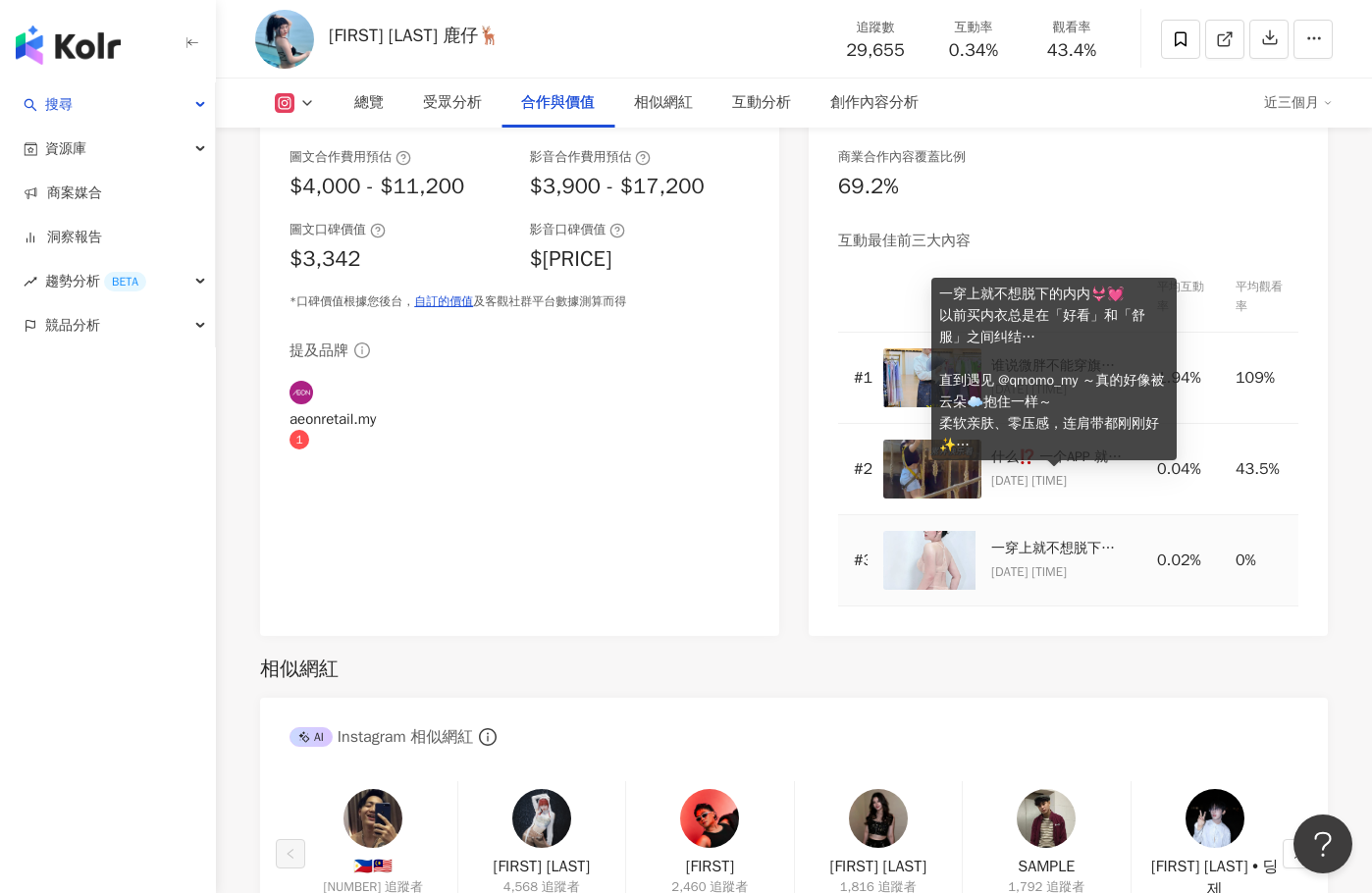 click on "一穿上就不想脱下的内内👙💓
以前买内衣总是在「好看」和「舒服」之间纠结…
直到遇见 @qmomo_my ～真的好像被云朵☁️抱住一样～
柔软亲肤、零压感，连肩带都刚刚好✨
一整天都舒服到忘记它的存在！
全新法式前扣美背设计和超人气1/2棉花糖杯，轻薄、舒适，零负担💝
现在 618 活动优惠中～真的可以囤起来了！🛍️
穿得舒服，心情也会跟着软绵绵～嘿嘿～😆💕
#QmomoMalaysia #Qmomo #BraMalaysia #618promo" at bounding box center (1058, 549) 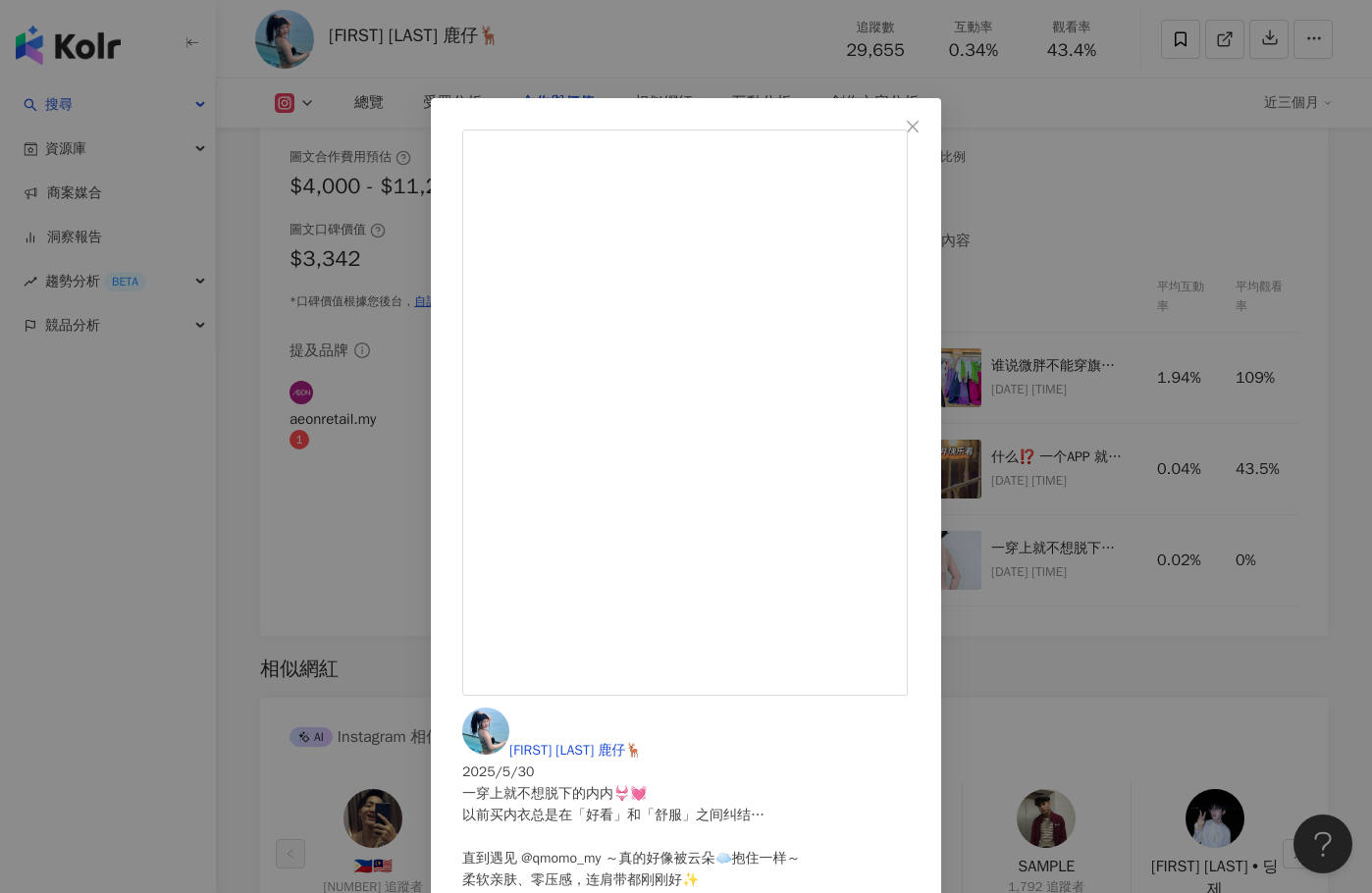 click on "HARU 鹿仔🦌 2025/5/30 一穿上就不想脱下的内内👙💓
以前买内衣总是在「好看」和「舒服」之间纠结…
直到遇见 @qmomo_my ～真的好像被云朵☁️抱住一样～
柔软亲肤、零压感，连肩带都刚刚好✨
一整天都舒服到忘记它的存在！
全新法式前扣美背设计和超人气1/2棉花糖杯，轻薄、舒适，零负担💝
现在 618 活动优惠中～真的可以囤起来了！🛍️
穿得舒服，心情也会跟着软绵绵～嘿嘿～😆💕
#QmomoMalaysia #Qmomo #BraMalaysia #618promo 隱藏 6 查看原始貼文" at bounding box center [686, 446] 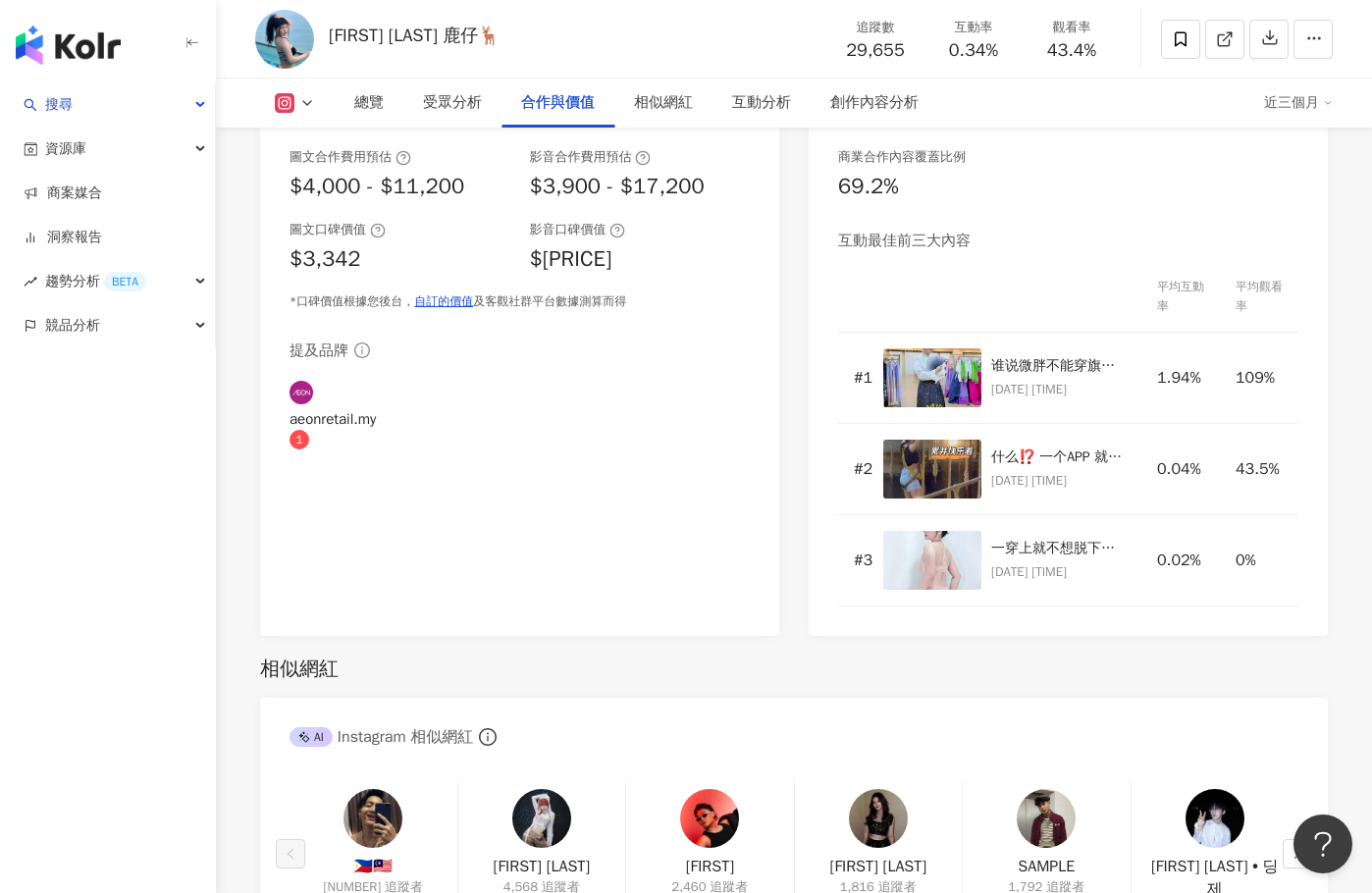 click at bounding box center [932, 469] 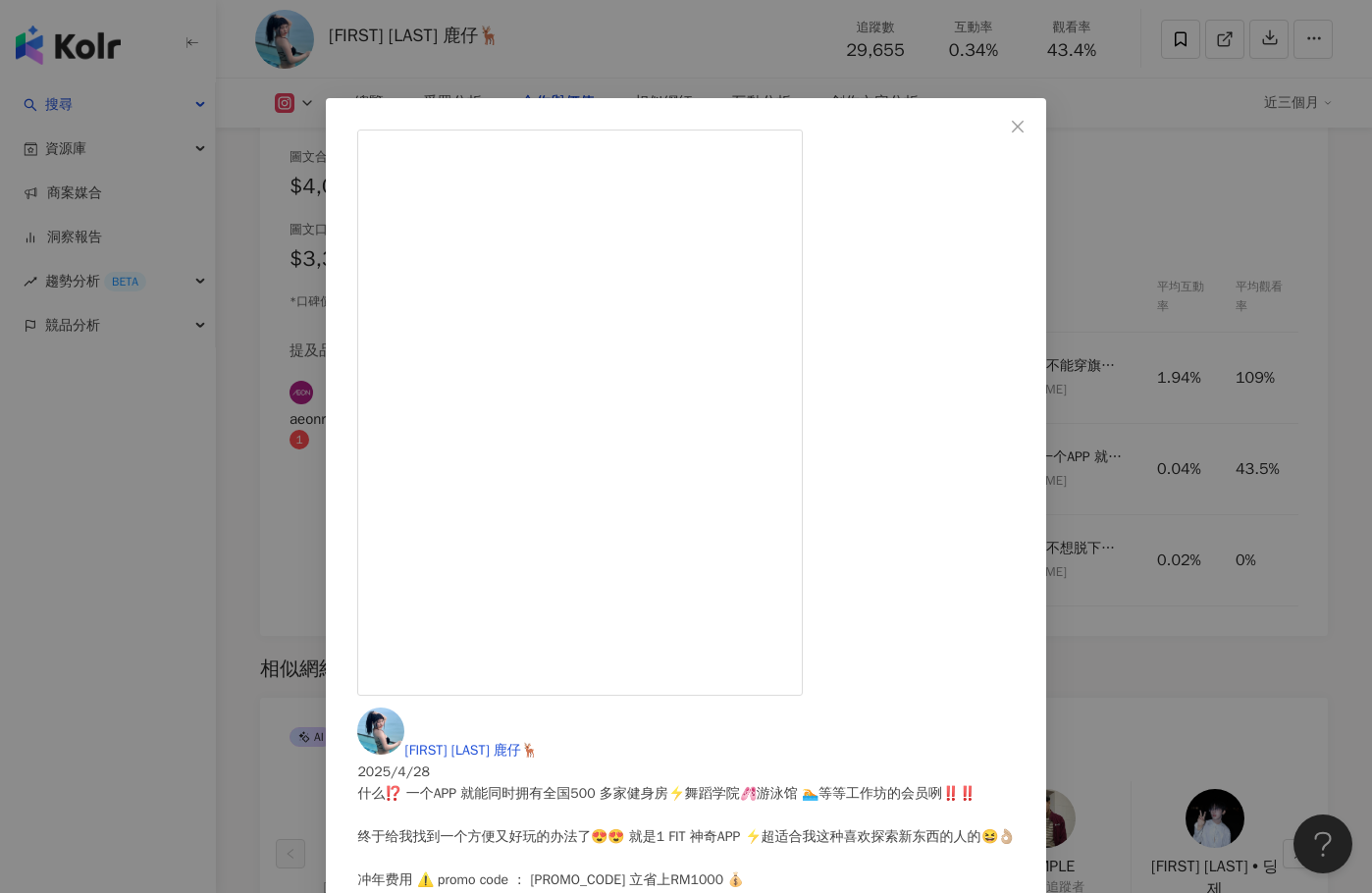 click on "HARU 鹿仔🦌 2025/4/28 什么⁉️ 一个APP 就能同时拥有全国500 多家健身房⚡️舞蹈学院🩰游泳馆 🏊等等工作坊的会员咧‼️‼️
终于给我找到一个方便又好玩的办法了😍😍 就是1 FIT 神奇APP ⚡️超适合我这种喜欢探索新东西的人的😆👌🏼
冲年费用 ⚠️ promo code ： HARU 立省上RM1000 💰
记得带上朋友们一起冲😍😍 等于送你整千块去玩咧🌝
#1FIT #APP #LIFE #IG #travel #sport #viruzz_creation 隱藏 11 1.3萬 查看原始貼文" at bounding box center (686, 446) 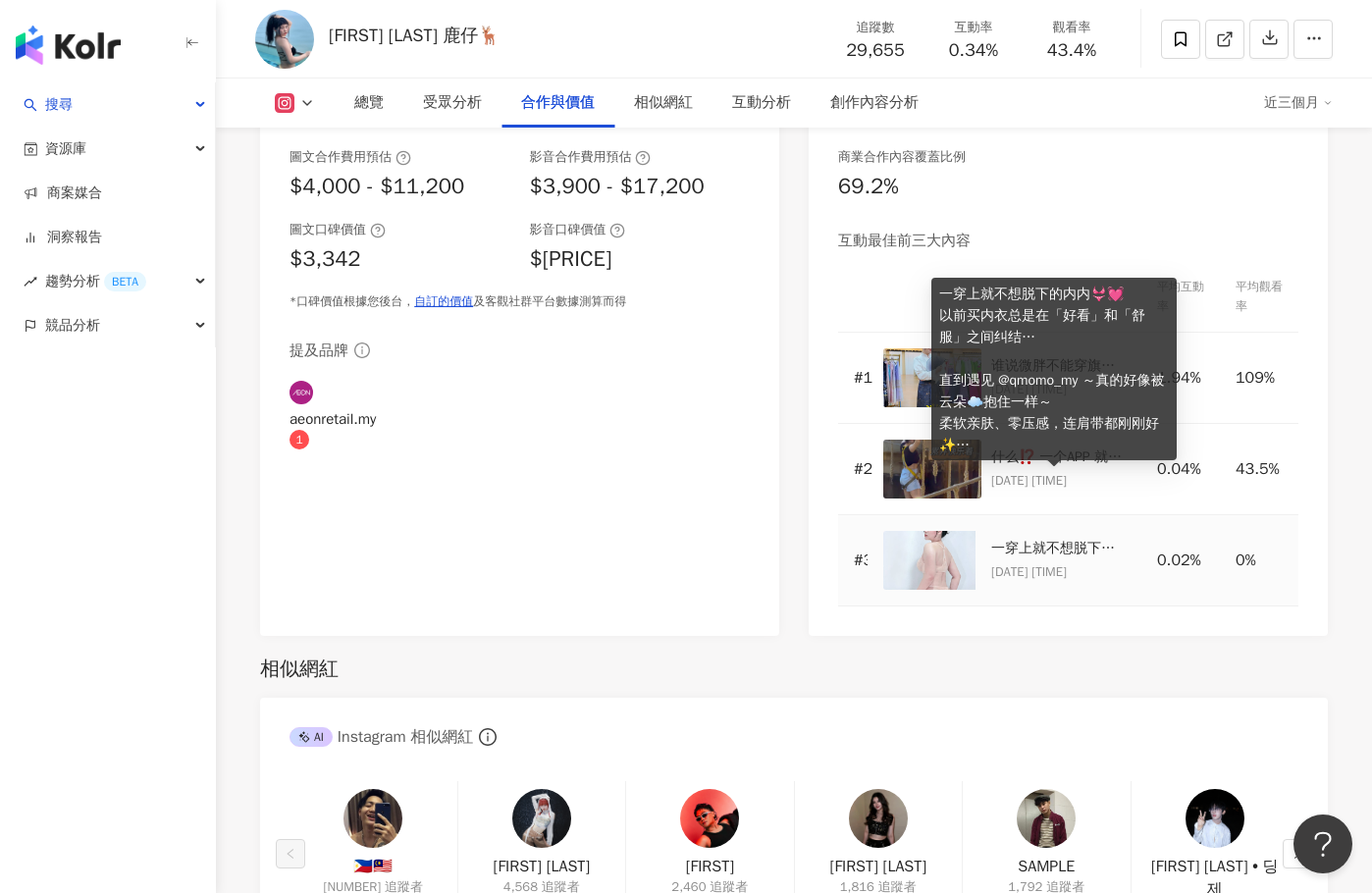 click on "一穿上就不想脱下的内内👙💓
以前买内衣总是在「好看」和「舒服」之间纠结…
直到遇见 @qmomo_my ～真的好像被云朵☁️抱住一样～
柔软亲肤、零压感，连肩带都刚刚好✨
一整天都舒服到忘记它的存在！
全新法式前扣美背设计和超人气1/2棉花糖杯，轻薄、舒适，零负担💝
现在 618 活动优惠中～真的可以囤起来了！🛍️
穿得舒服，心情也会跟着软绵绵～嘿嘿～😆💕
#QmomoMalaysia #Qmomo #BraMalaysia #618promo" at bounding box center [1058, 549] 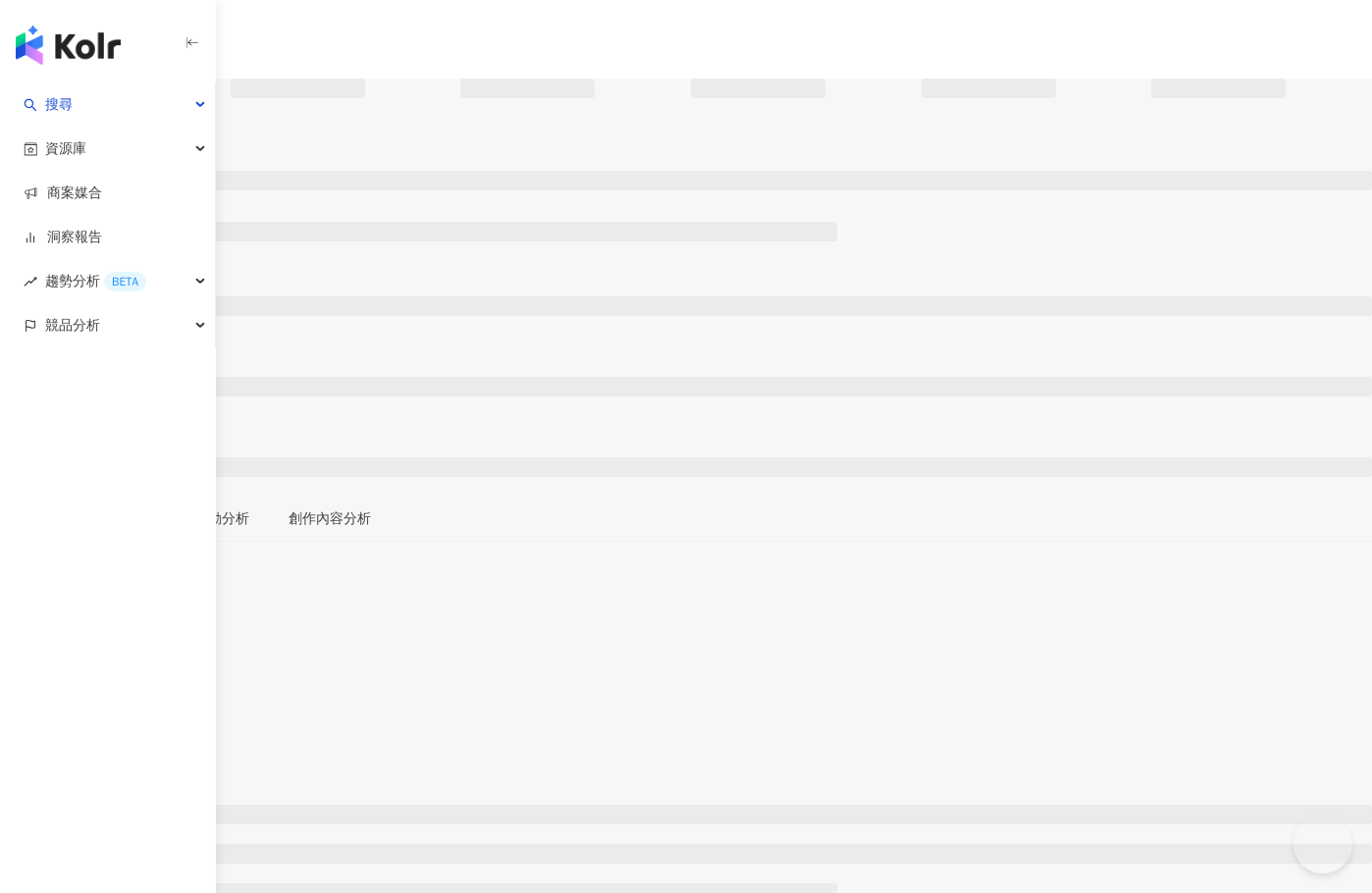 scroll, scrollTop: 0, scrollLeft: 0, axis: both 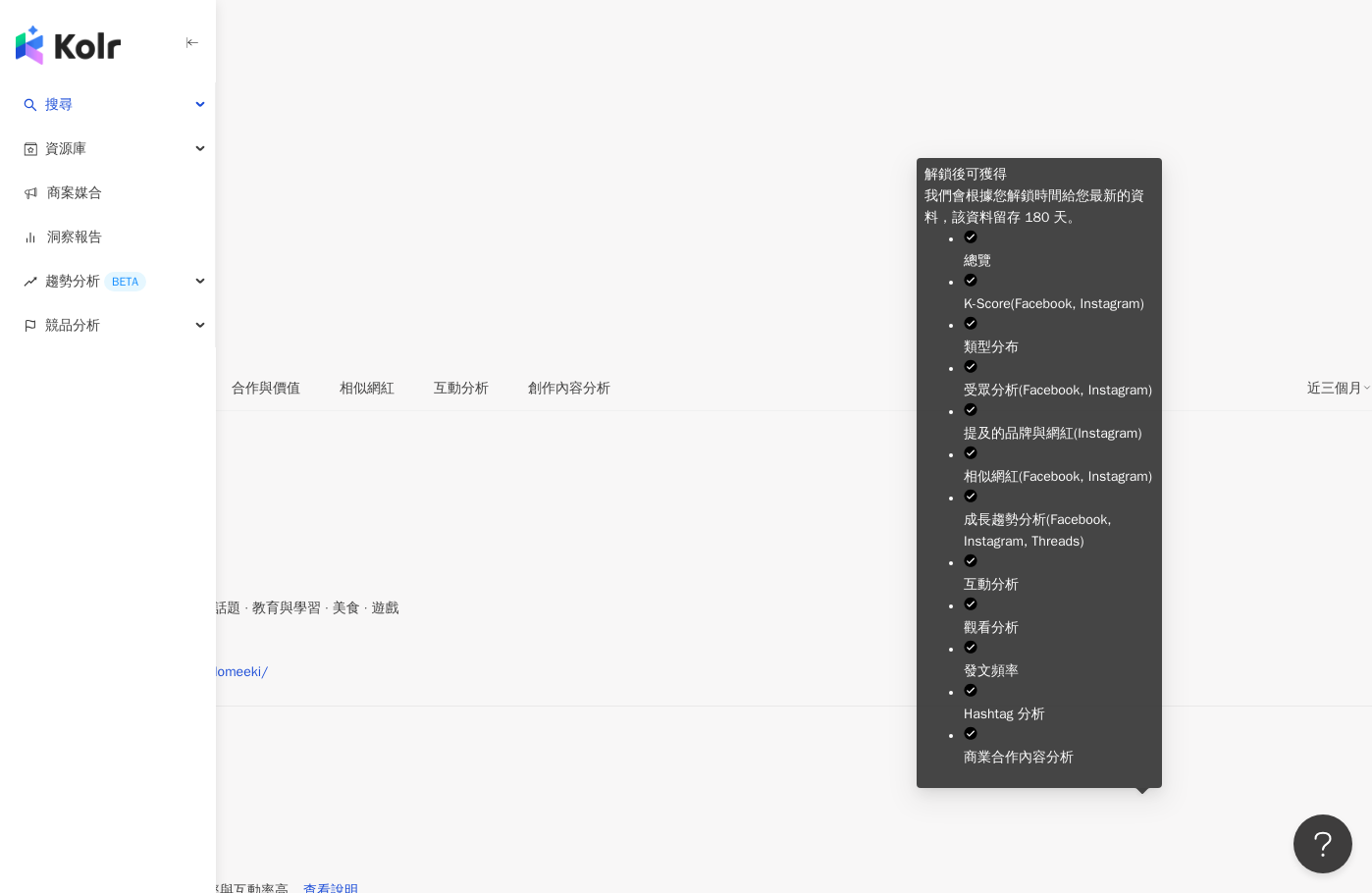 click on "解鎖" at bounding box center (56, 11688) 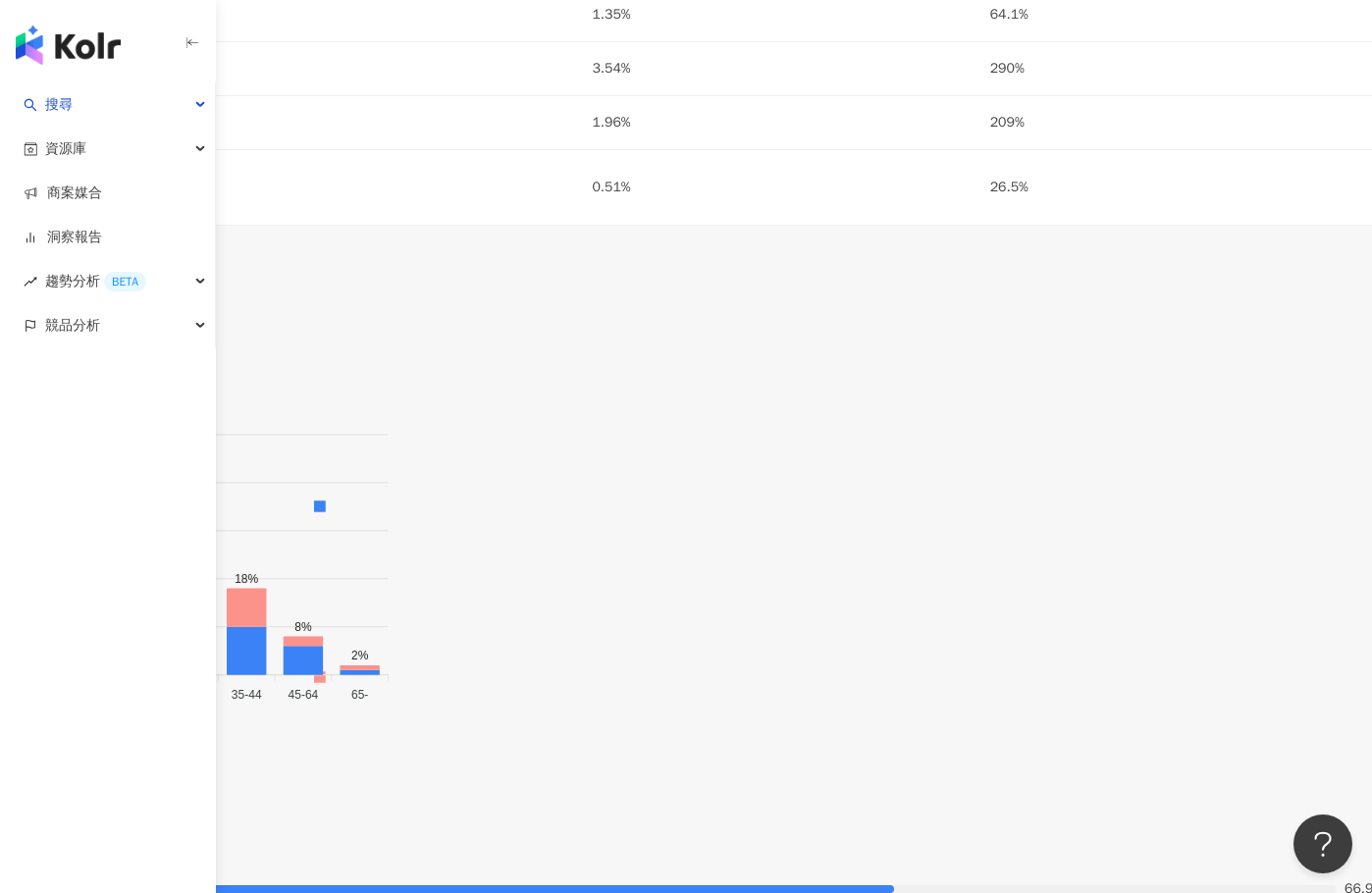scroll, scrollTop: 2723, scrollLeft: 0, axis: vertical 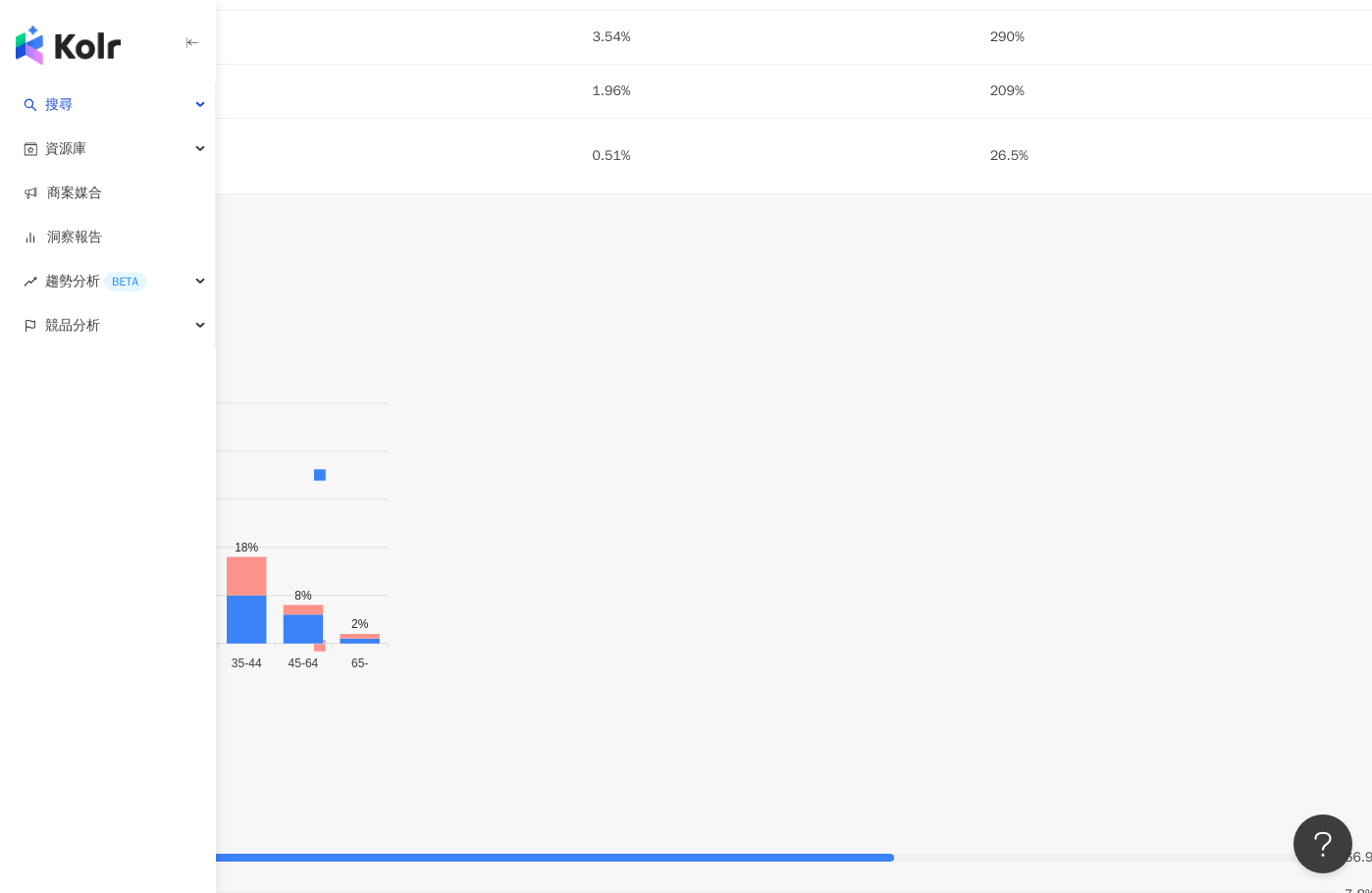 click on "總覽 最後更新日期：2025/7/1 近三個月 Instagram 網紅基本資料 性別   女 主要語言   繁體中文 62.9% 網紅類型 流行音樂 · 電影 · 藝術與娛樂 · 日常話題 · 教育與學習 · 美食 · 遊戲 社群簡介 NG MEEKI | hellomeeki https://www.instagram.com/hellomeeki/ 🇲🇾 Actress | host | content creator
☎️ hello@dobigbigstudio.com Instagram 數據總覽 95 K-Score :   優良 近期一到三個月積極發文，且漲粉率與互動率高。 查看說明 追蹤數   49,563 互動率   2.7% 良好 觀看率   174% 不佳 漲粉率   35.7% 一般 受眾主要性別   男性 76% 受眾主要年齡   25-34 歲 76% 商業合作內容覆蓋比例   30% AI Instagram 成效等級三大指標 互動率 2.7% 良好 同等級網紅的互動率中位數為  0.19% 觀看率 174% 不佳 同等級網紅的觀看率中位數為  35.5% 漲粉率 35.7% 一般 同等級網紅的漲粉率中位數為  0.8% 成效等級 ： 優秀 良好 普通 不佳 Instagram 成長趨勢分析" at bounding box center [686, 3530] 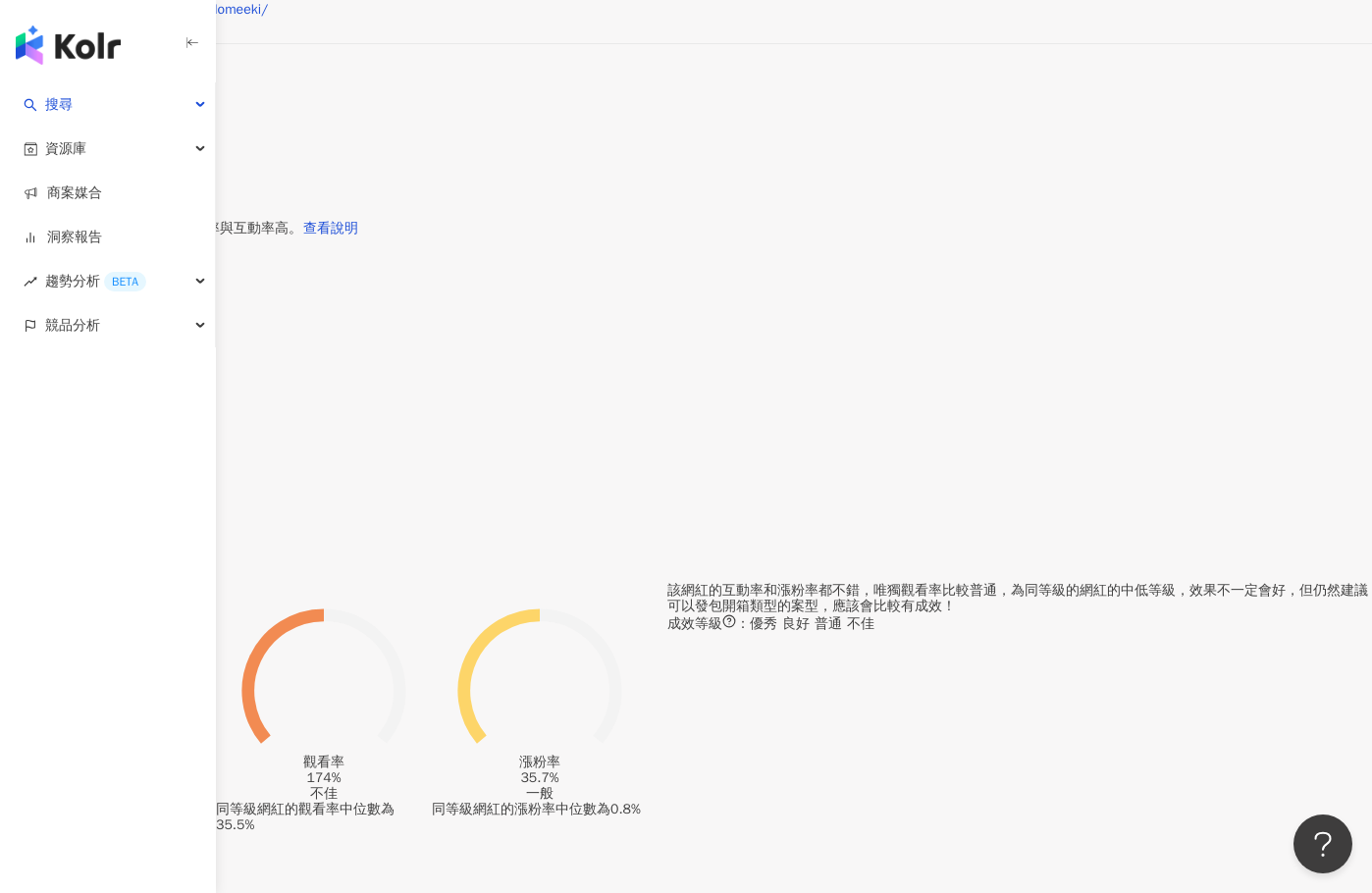 scroll, scrollTop: 761, scrollLeft: 0, axis: vertical 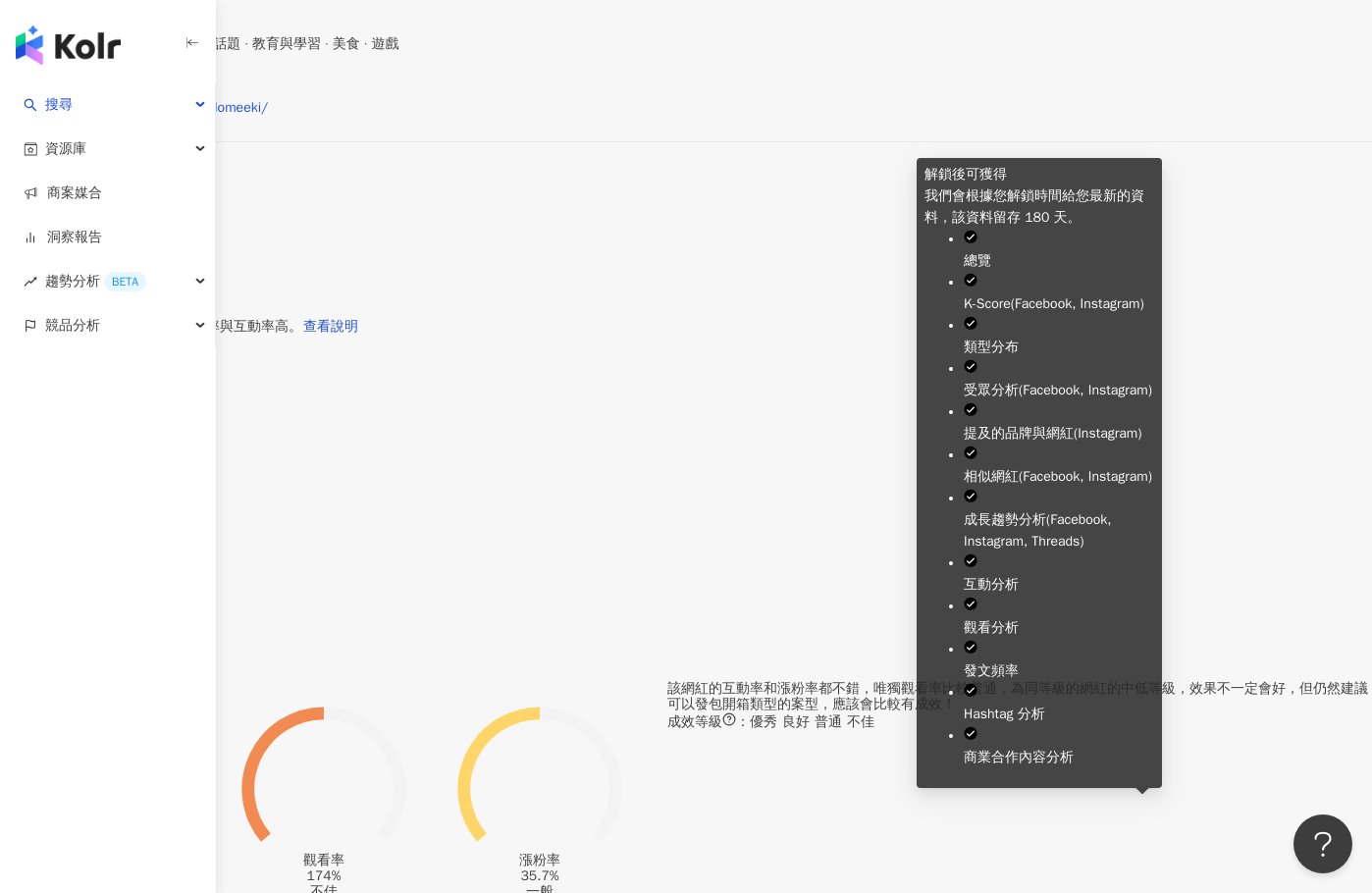drag, startPoint x: 1107, startPoint y: 819, endPoint x: 1005, endPoint y: 716, distance: 144.959 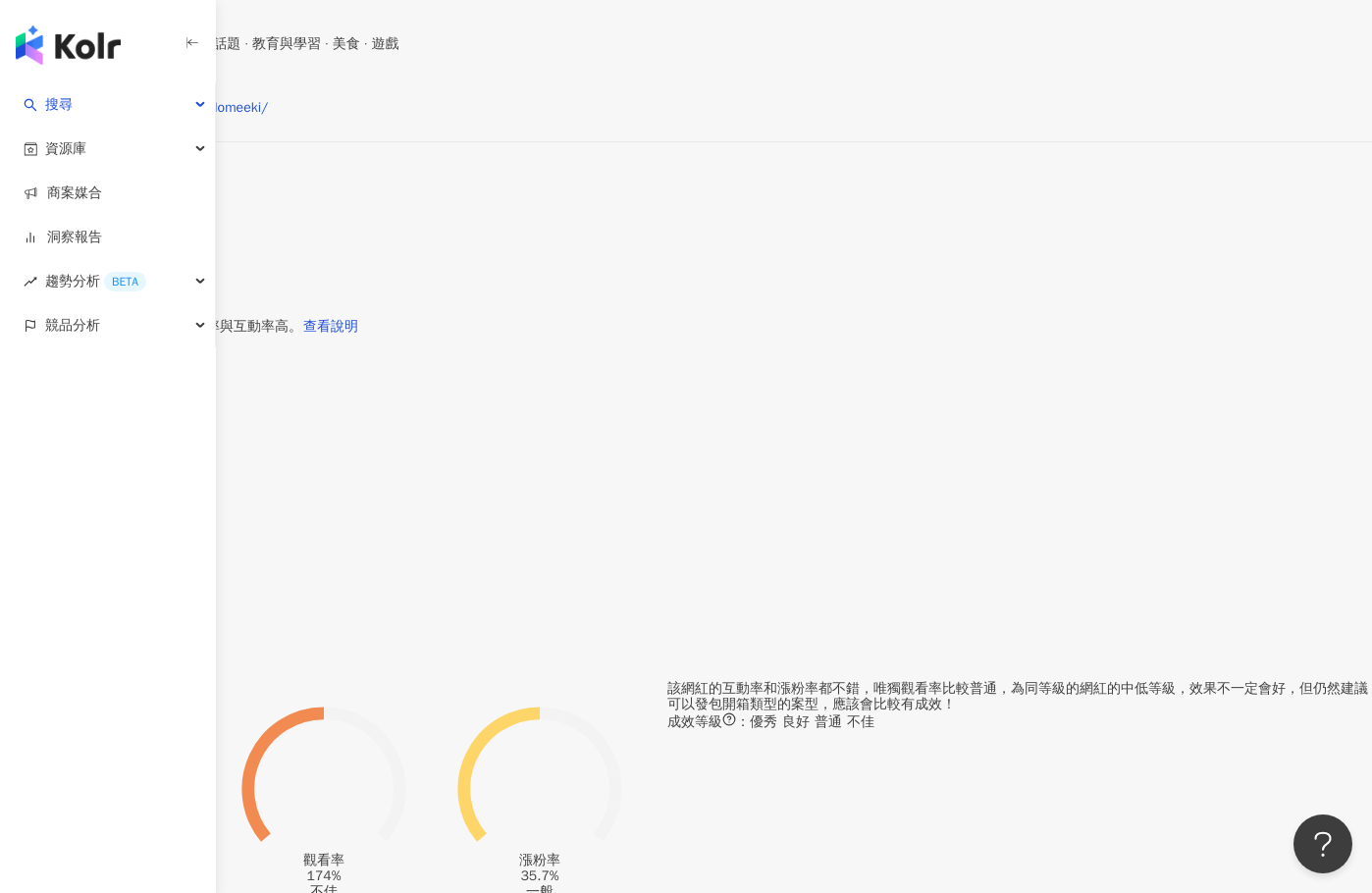 scroll, scrollTop: 0, scrollLeft: 0, axis: both 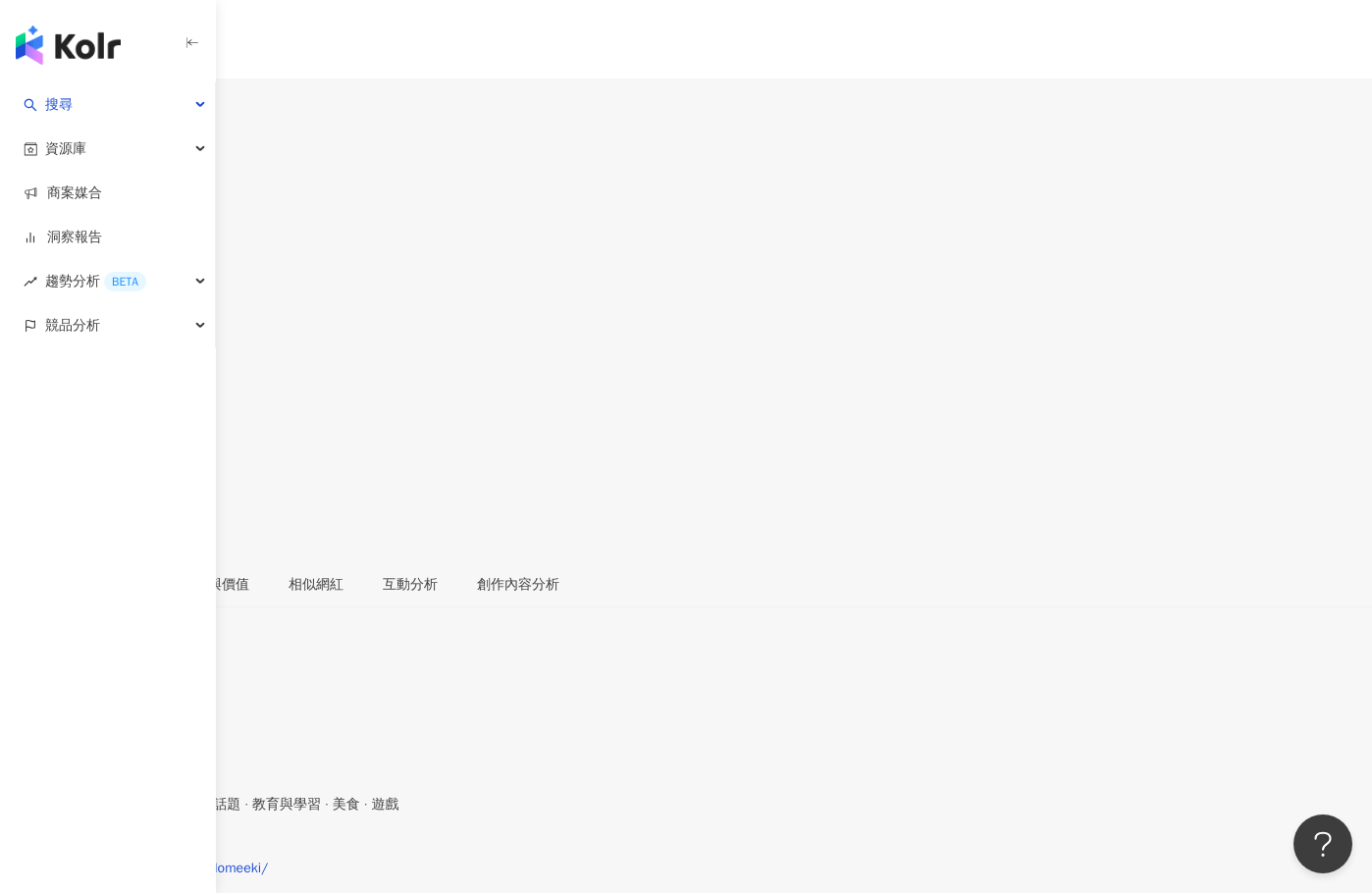 click 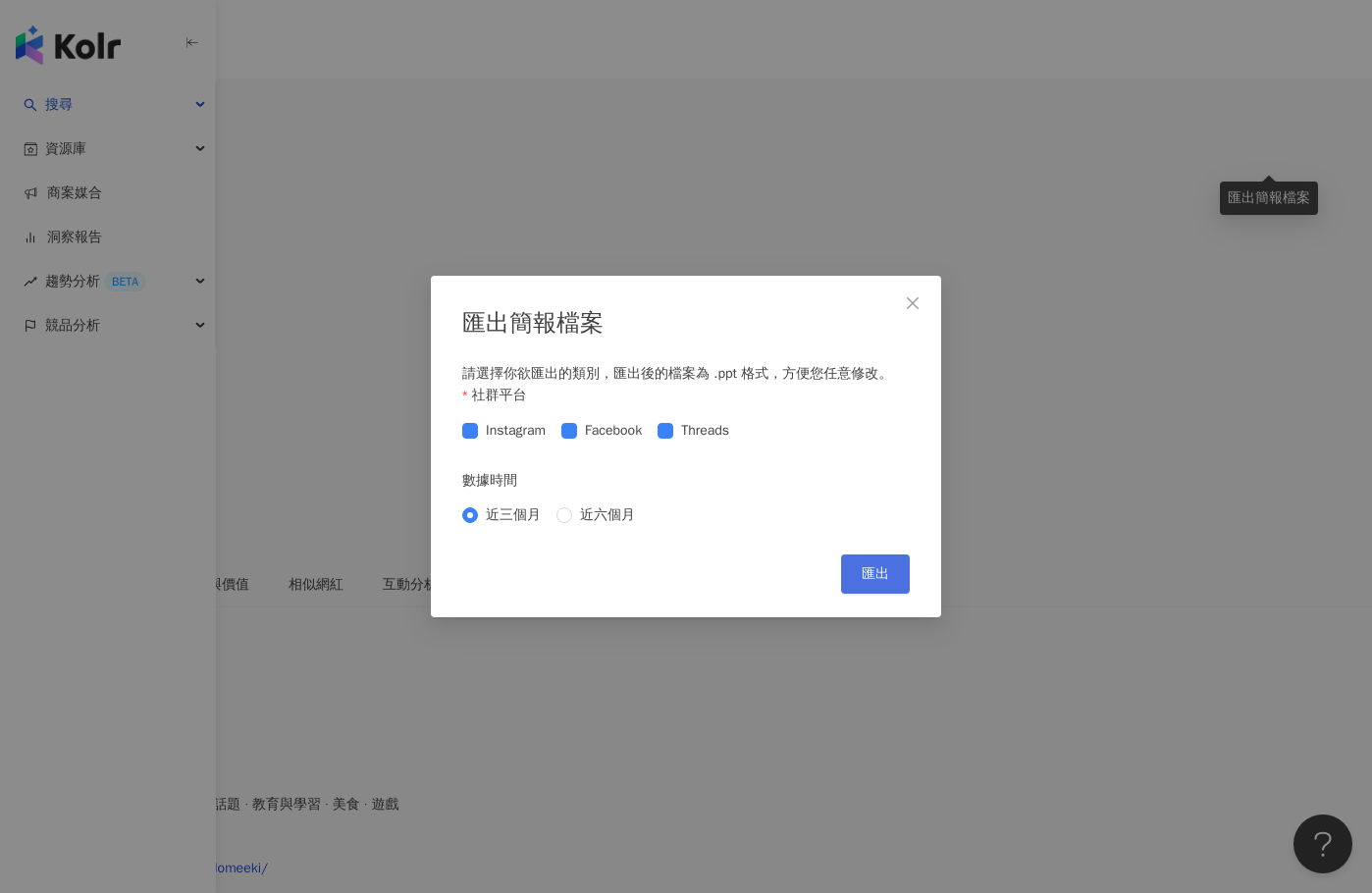 click on "匯出" at bounding box center [875, 574] 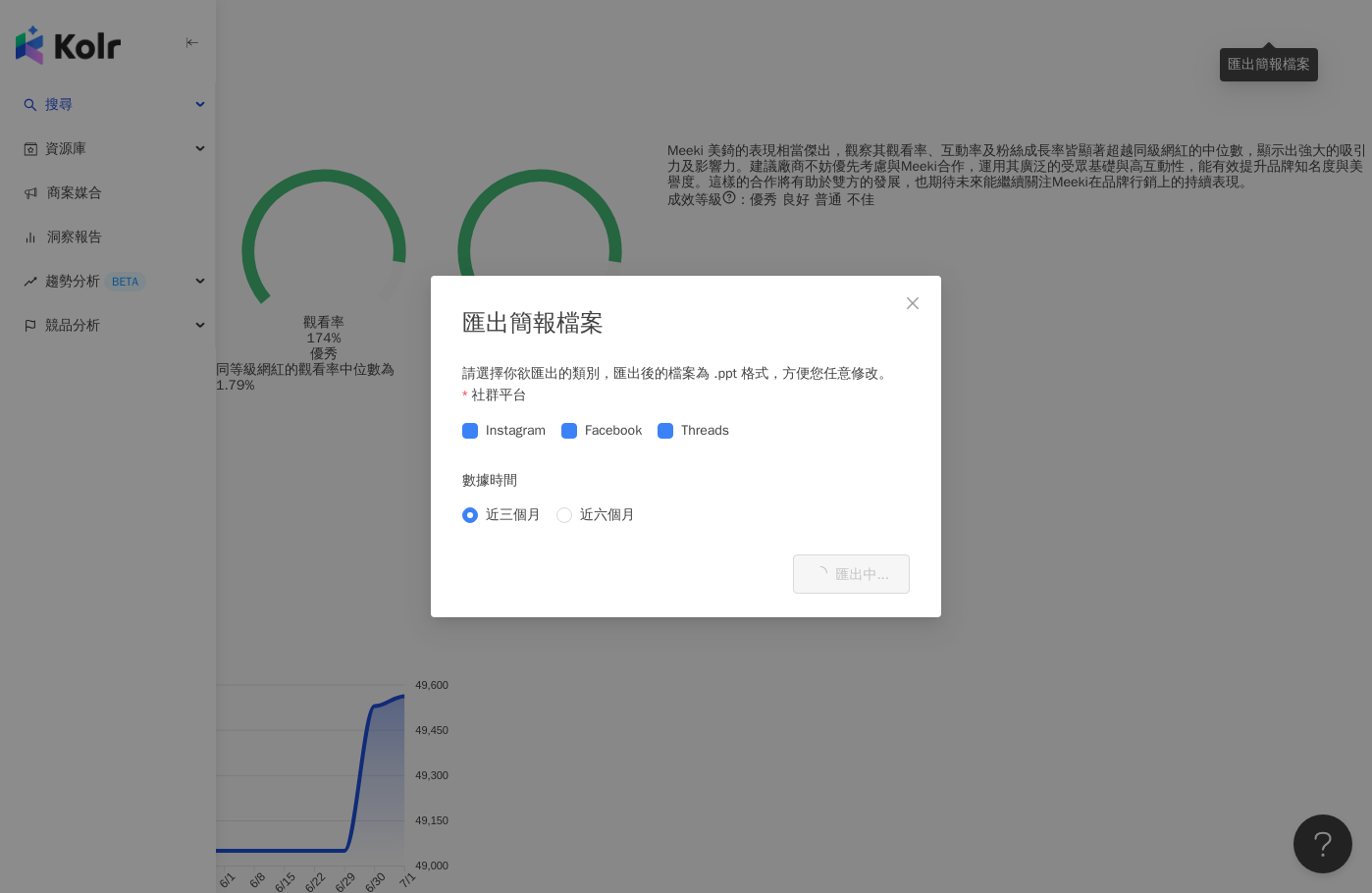 scroll, scrollTop: 1276, scrollLeft: 0, axis: vertical 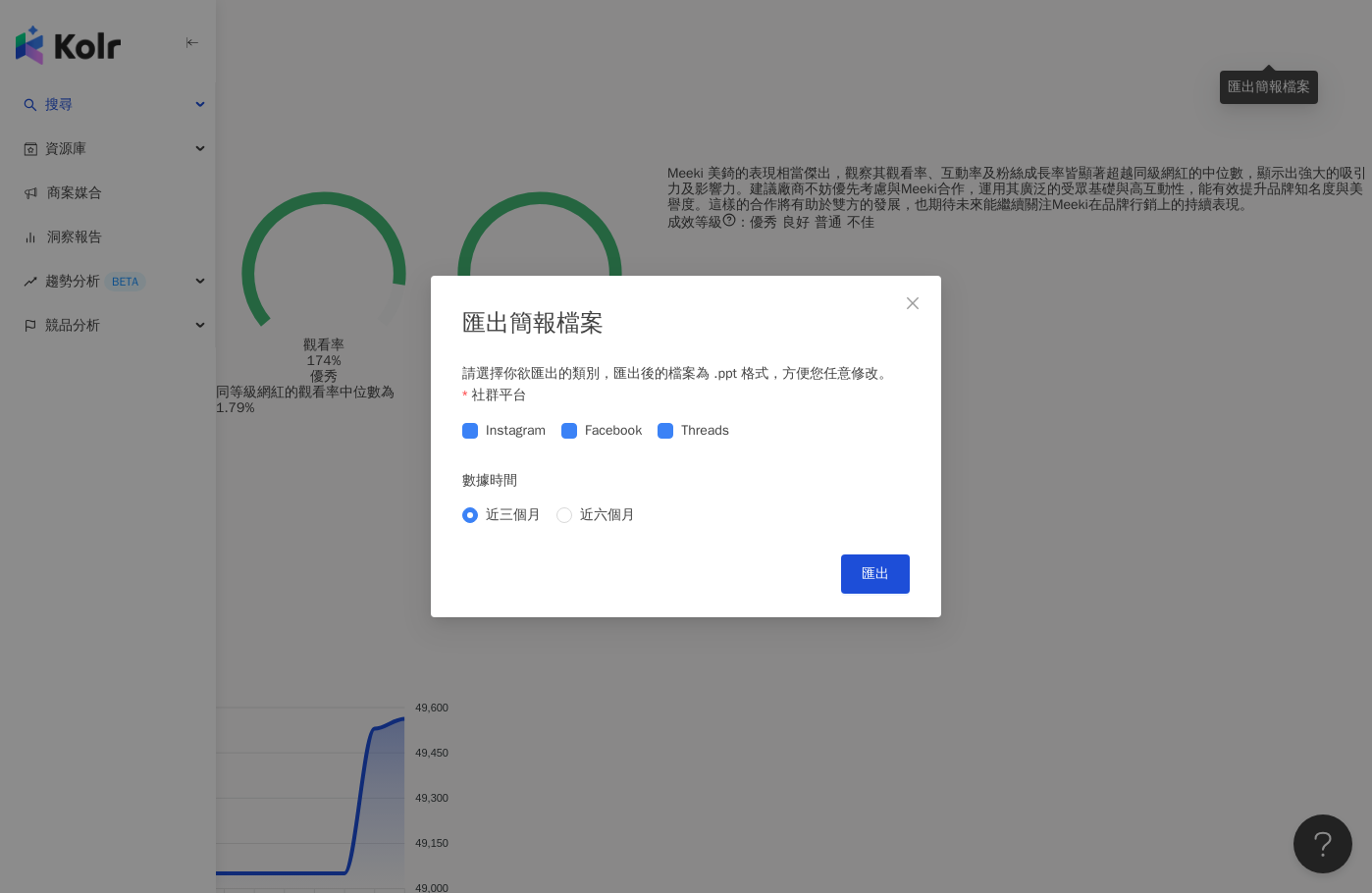 click 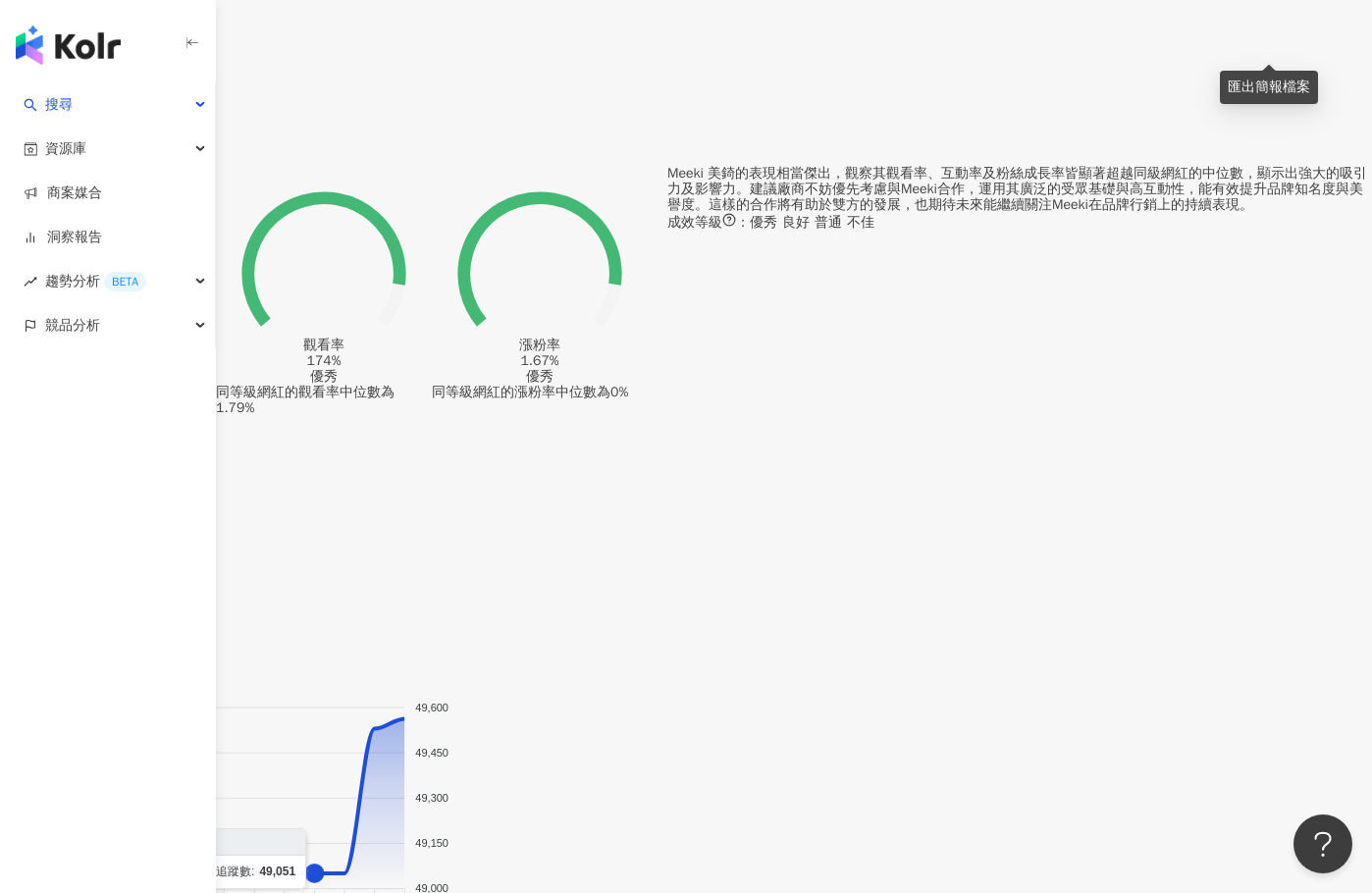 click 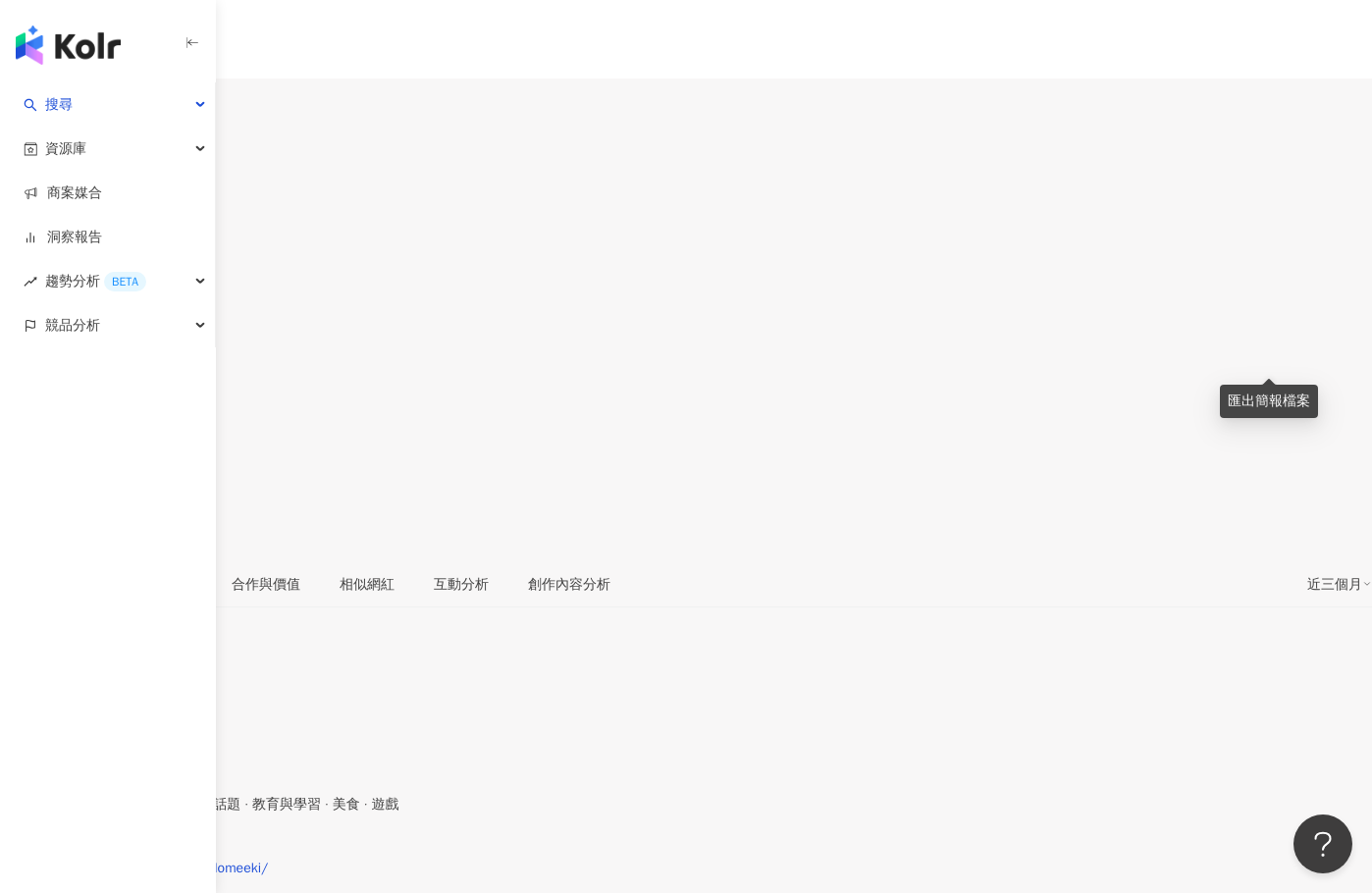 scroll, scrollTop: 491, scrollLeft: 0, axis: vertical 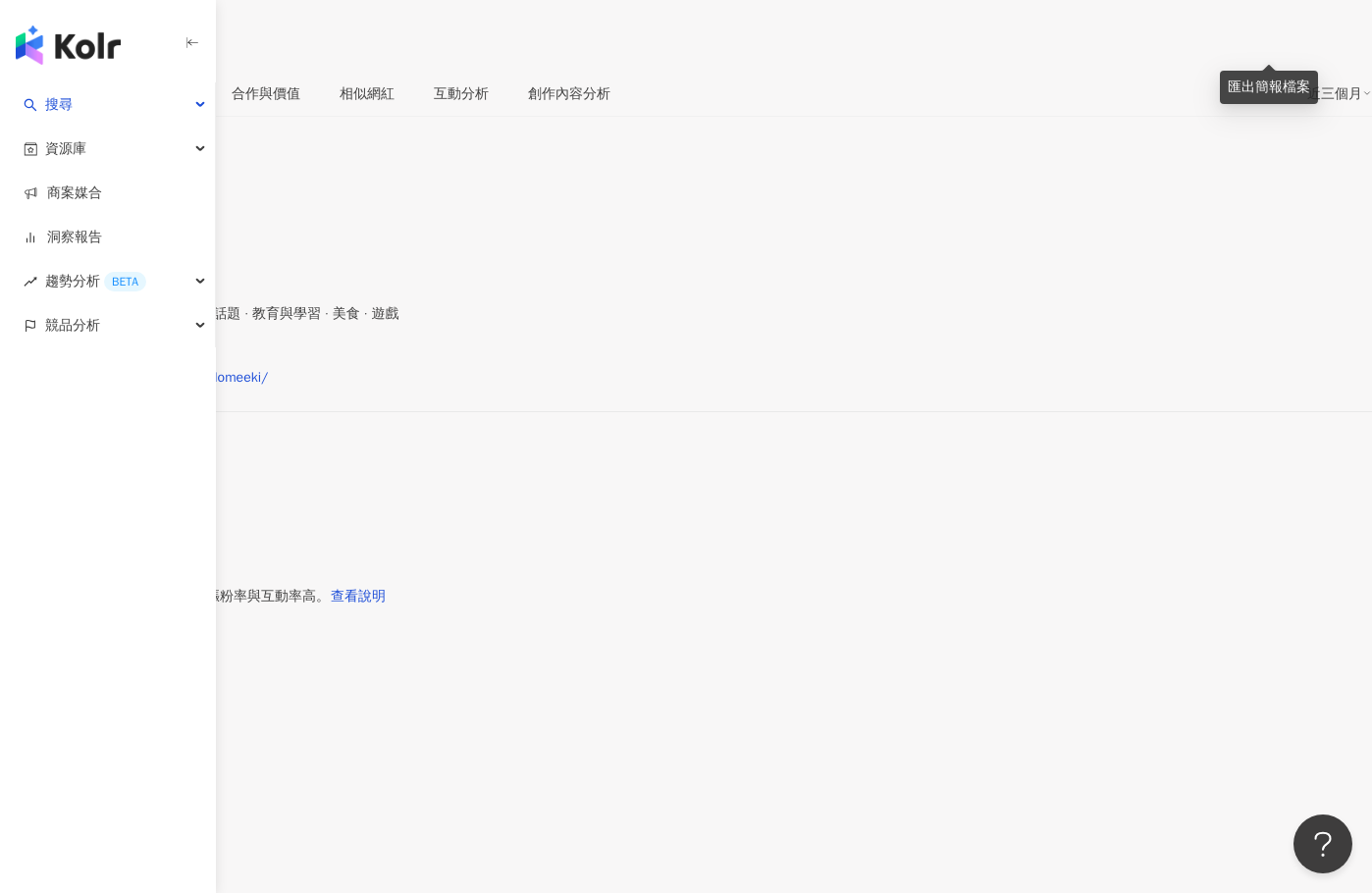 click on "互動率 2.7% 優秀 同等級網紅的互動率中位數為  0.54% 觀看率 174% 優秀 同等級網紅的觀看率中位數為  1.79% 漲粉率 1.67% 優秀 同等級網紅的漲粉率中位數為  0% Meeki 美錡的表現相當傑出，觀察其觀看率、互動率及粉絲成長率皆顯著超越同級網紅的中位數，顯示出強大的吸引力及影響力。建議廠商不妨優先考慮與Meeki合作，運用其廣泛的受眾基礎與高互動性，能有效提升品牌知名度與美譽度。這樣的合作將有助於雙方的發展，也期待未來能繼續關注Meeki在品牌行銷上的持續表現。 成效等級 ： 優秀 良好 普通 不佳" at bounding box center (686, 1076) 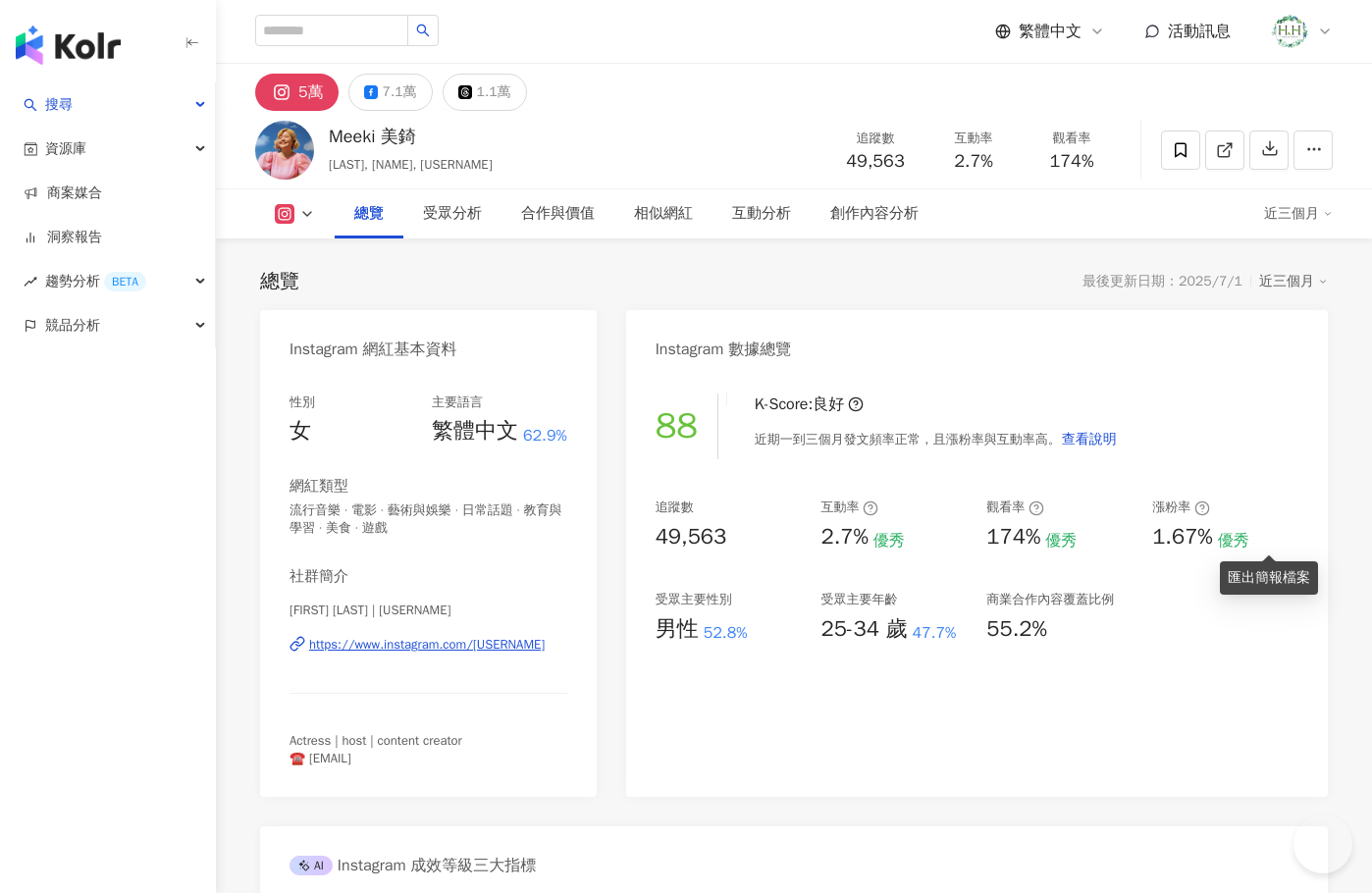 scroll, scrollTop: 491, scrollLeft: 0, axis: vertical 